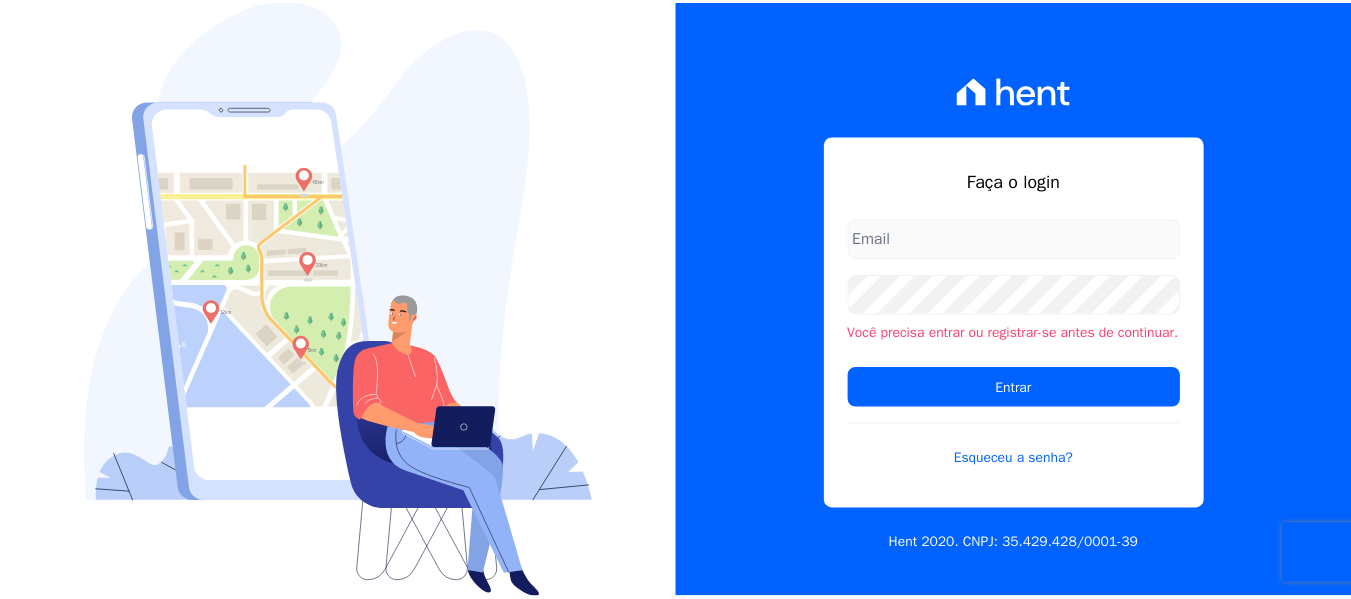 scroll, scrollTop: 0, scrollLeft: 0, axis: both 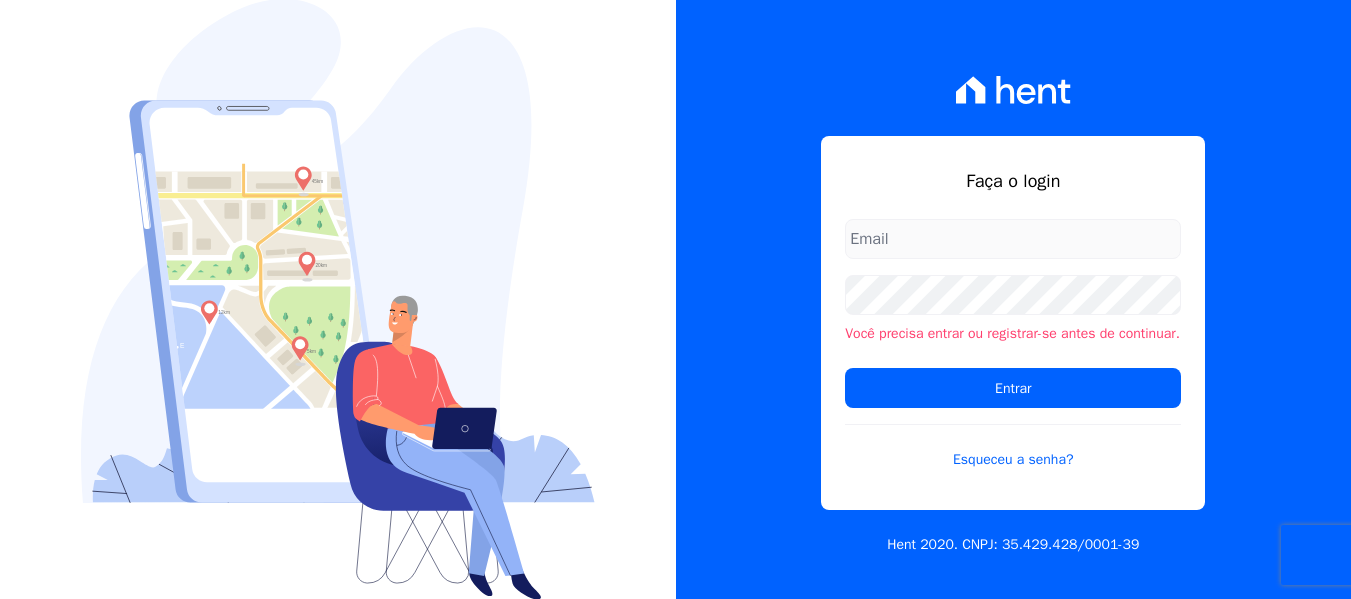 click at bounding box center [1013, 239] 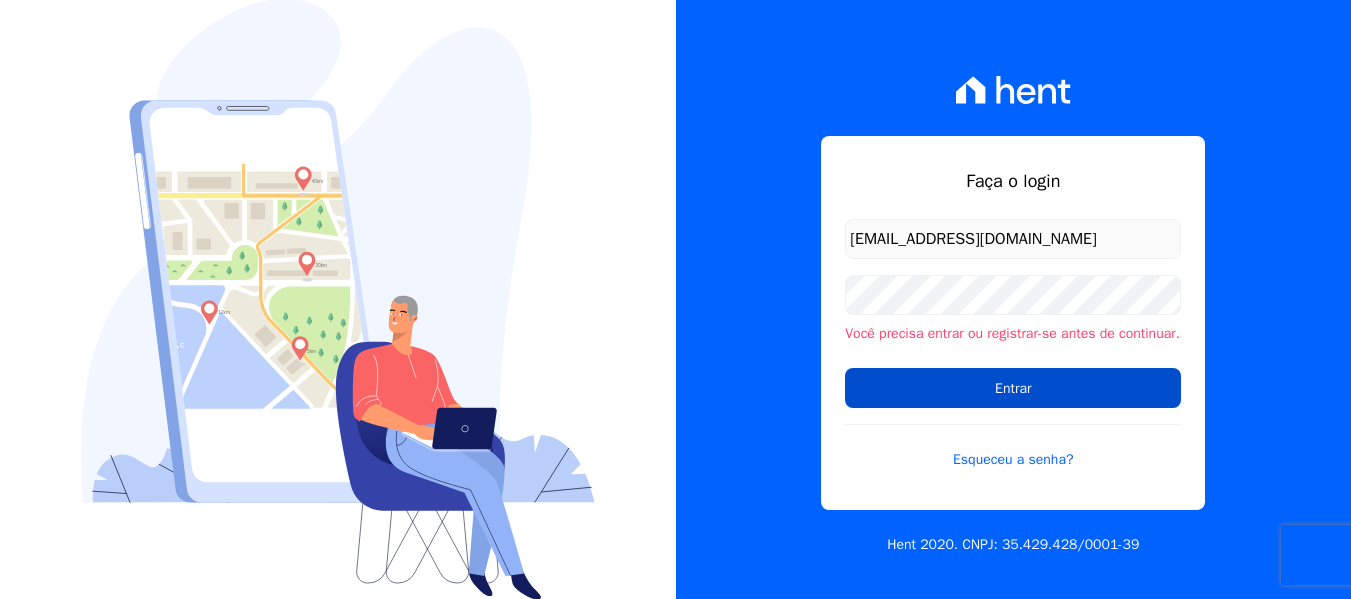 click on "Entrar" at bounding box center (1013, 388) 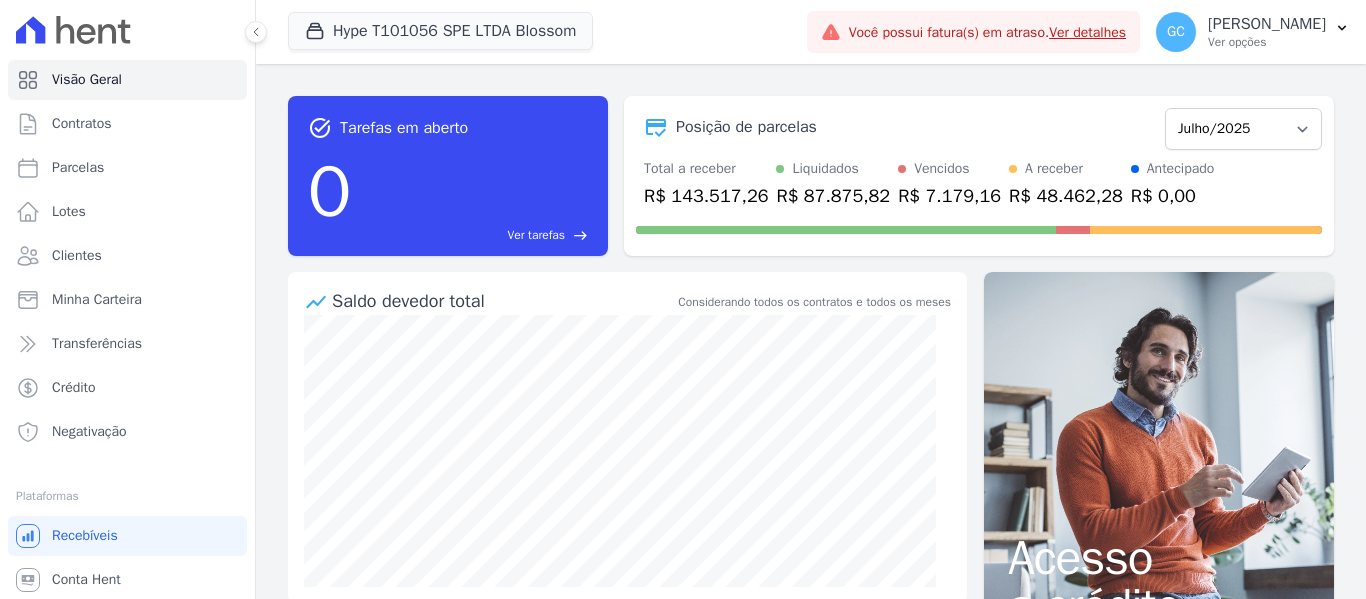 scroll, scrollTop: 0, scrollLeft: 0, axis: both 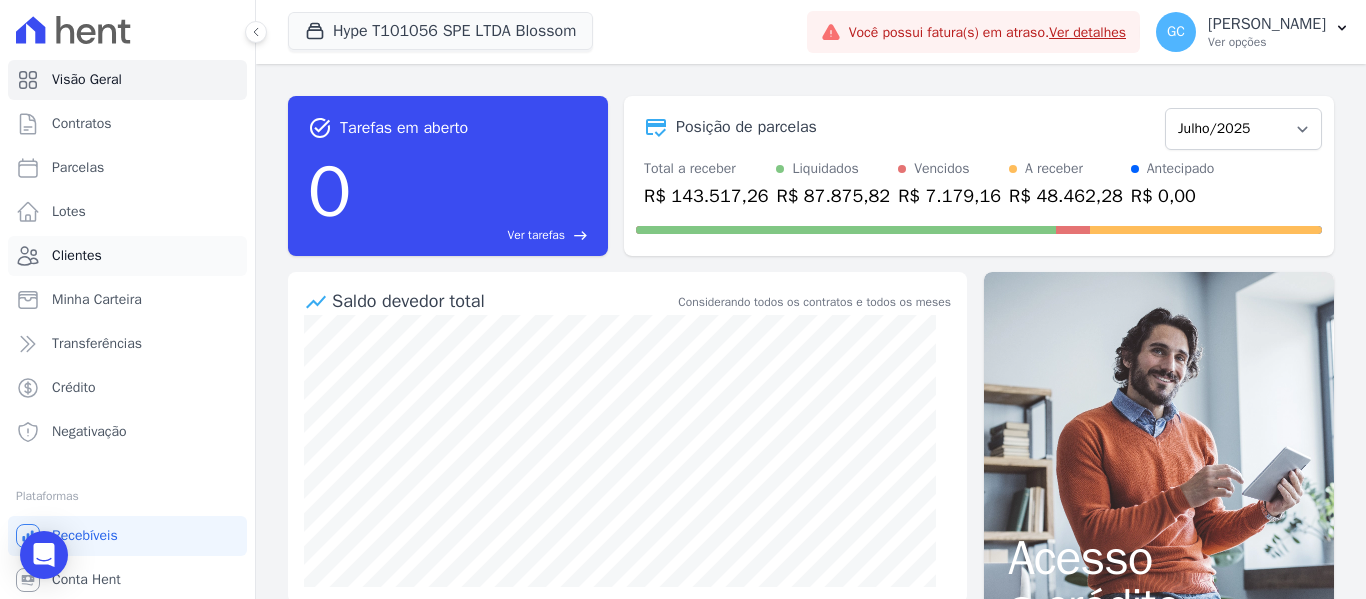 click on "Clientes" at bounding box center (77, 256) 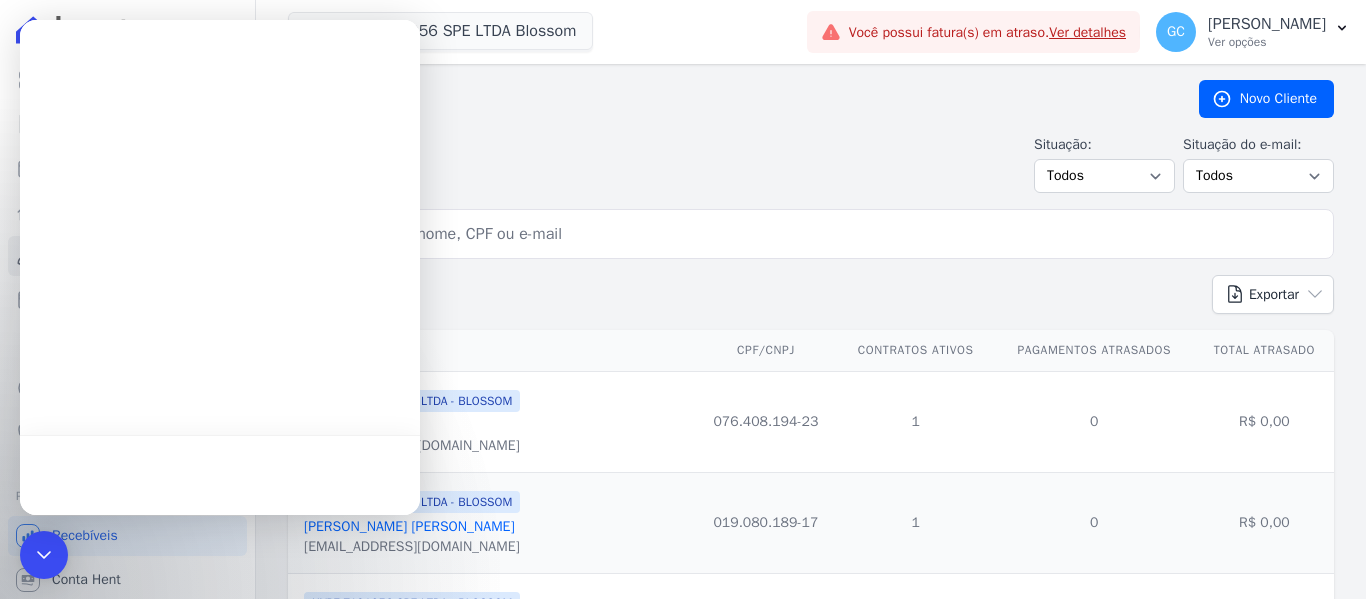 click on "Clientes" at bounding box center (727, 99) 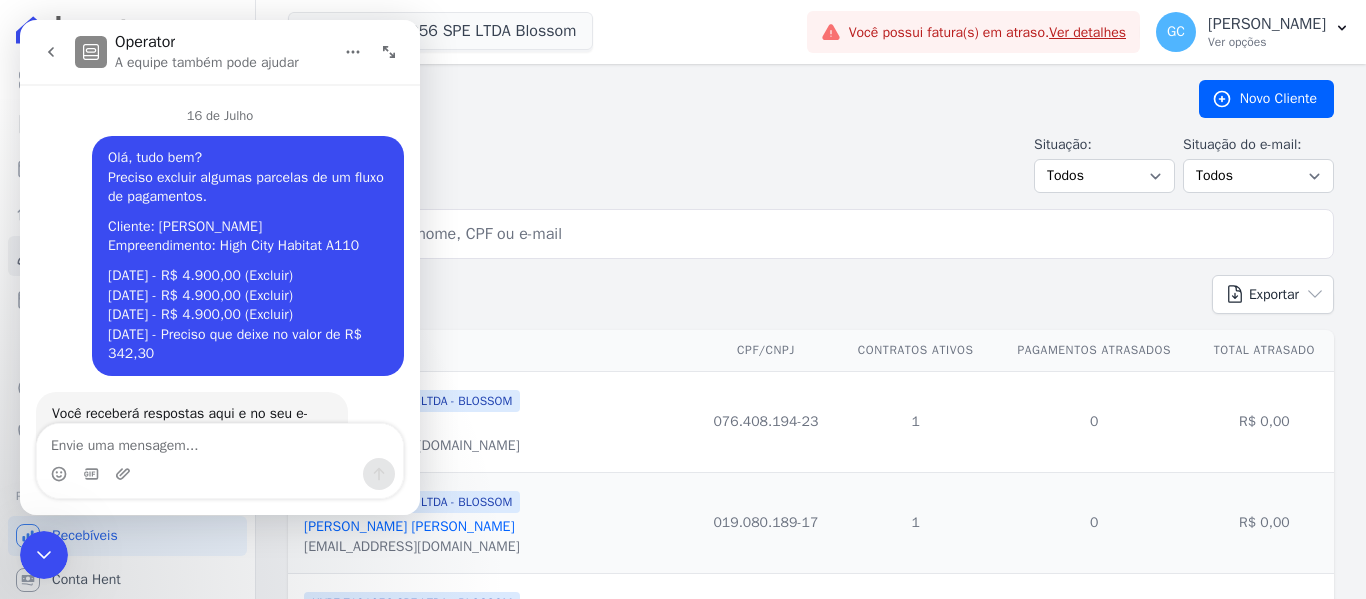 scroll, scrollTop: 0, scrollLeft: 0, axis: both 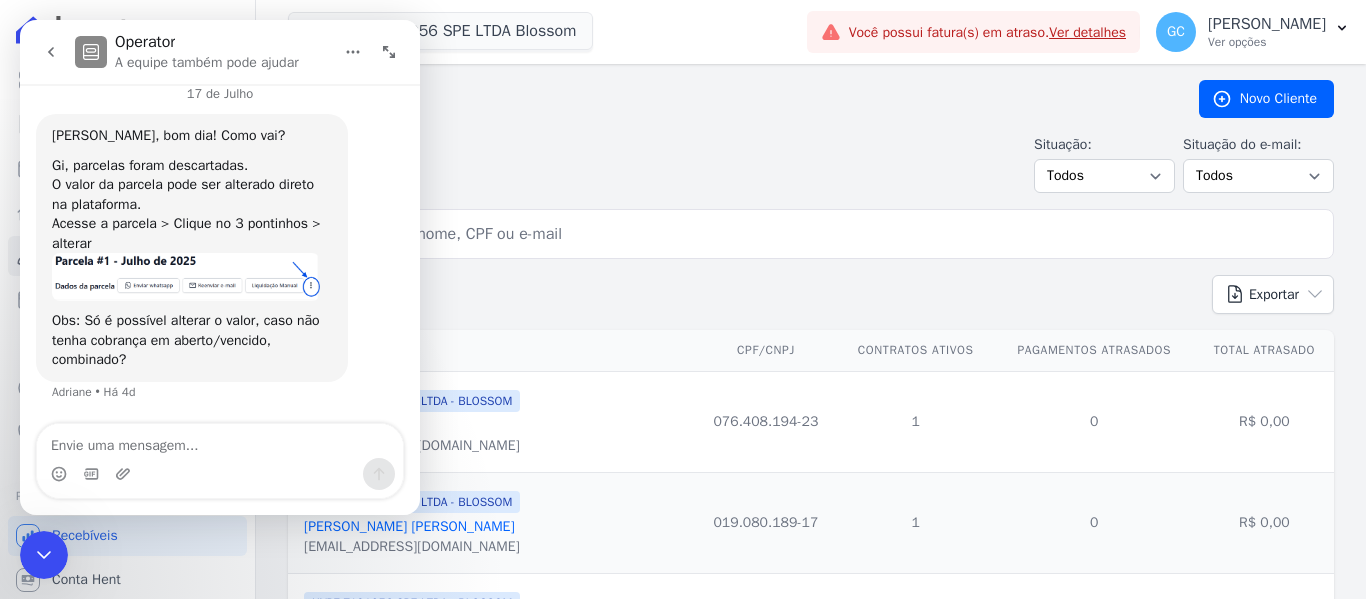 click on "Situação:
Todos
Adimplentes
Inadimplentes
Situação do e-mail:
Todos
Confirmado
Não confirmado" at bounding box center [811, 163] 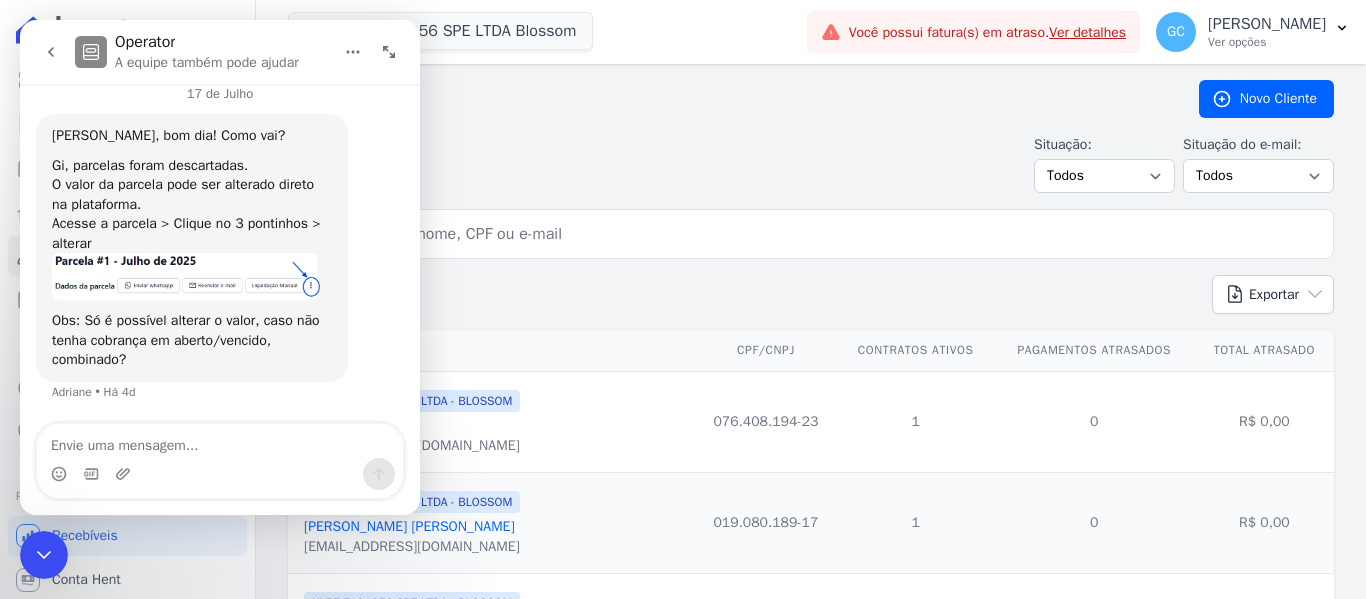click at bounding box center (44, 555) 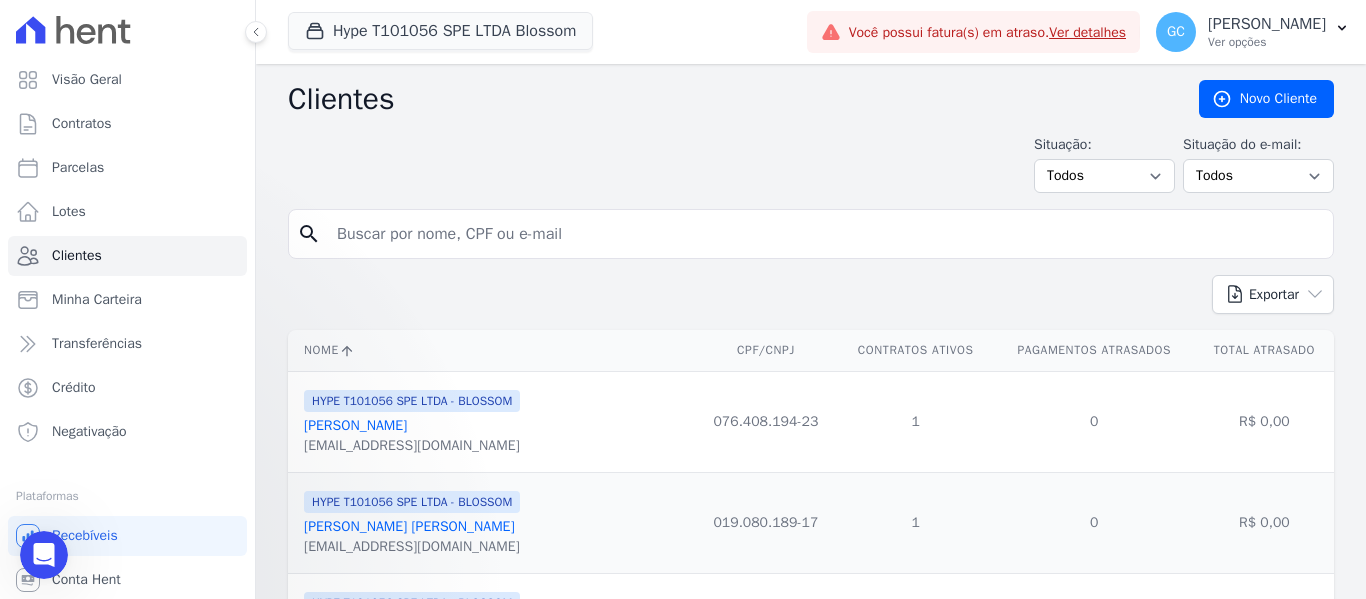 scroll, scrollTop: 0, scrollLeft: 0, axis: both 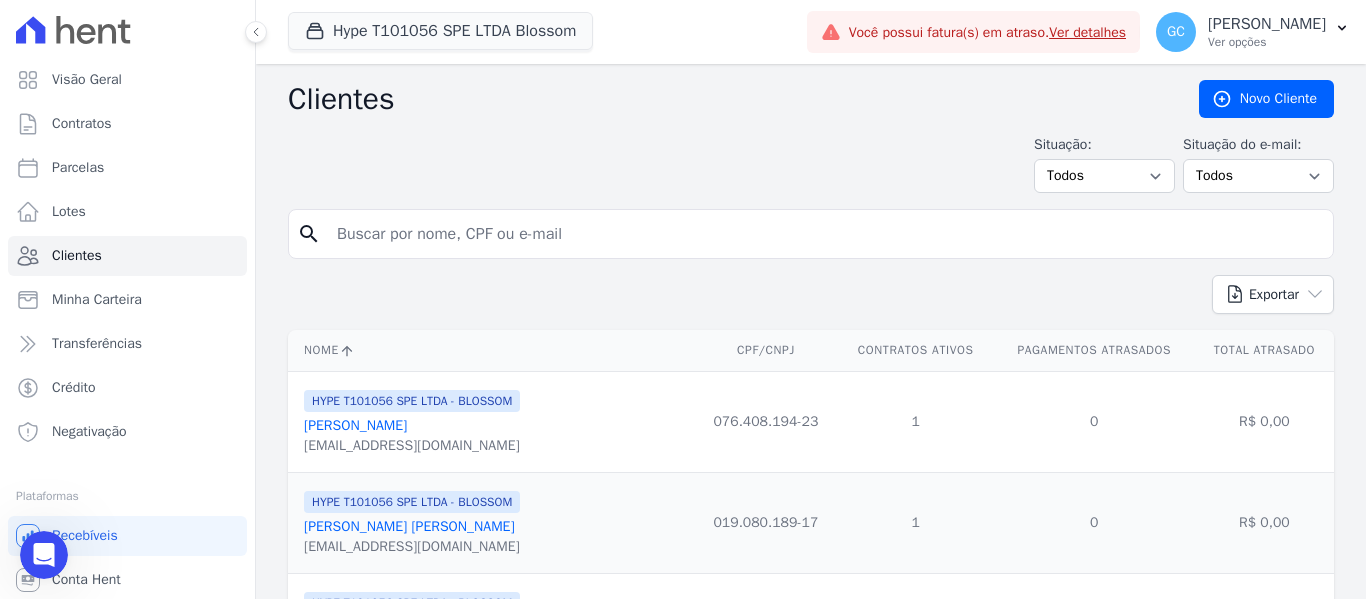 click at bounding box center [825, 234] 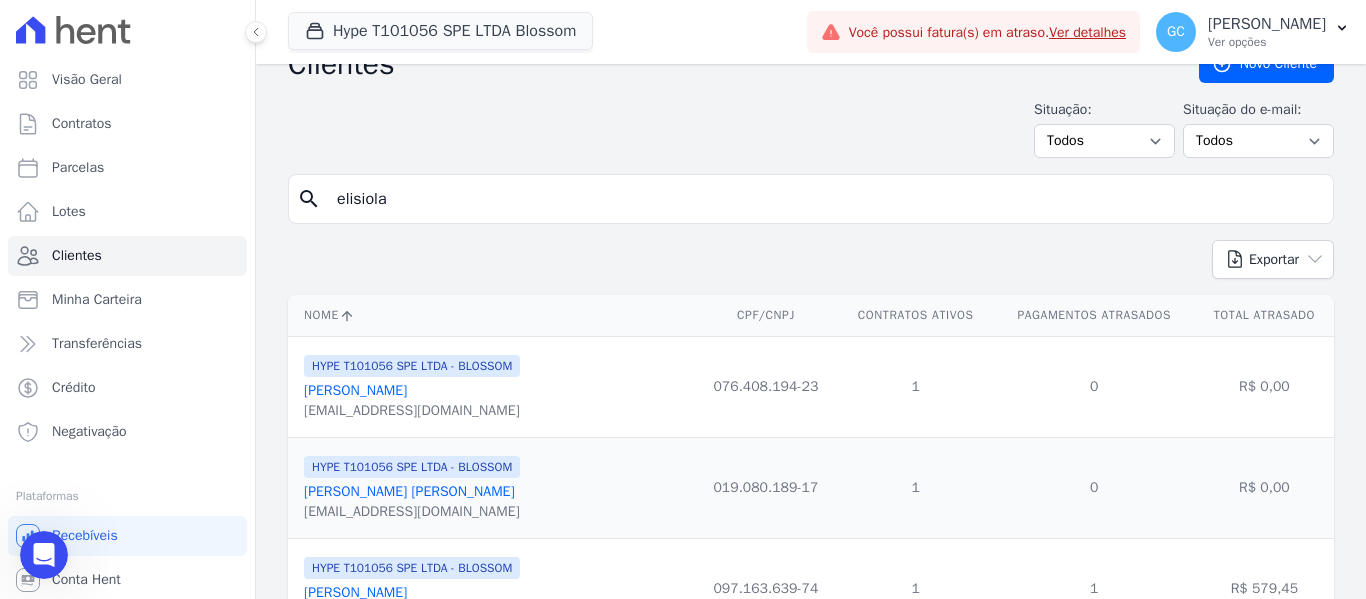 scroll, scrollTop: 0, scrollLeft: 0, axis: both 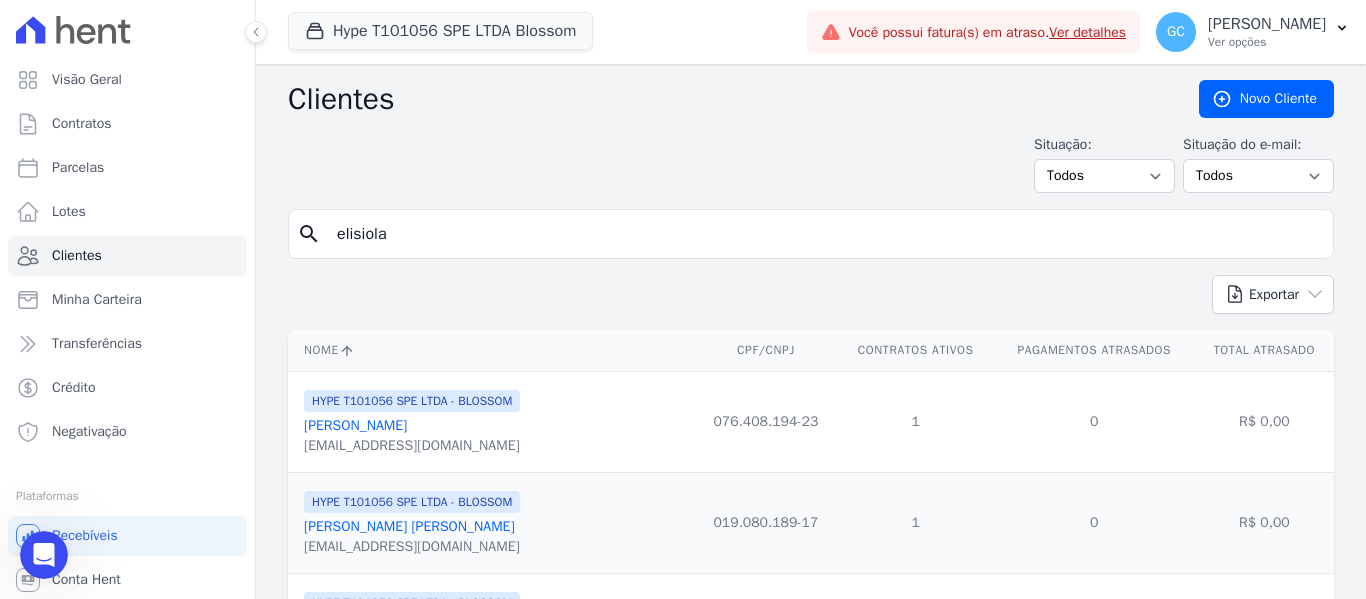 click on "elisiola" at bounding box center [825, 234] 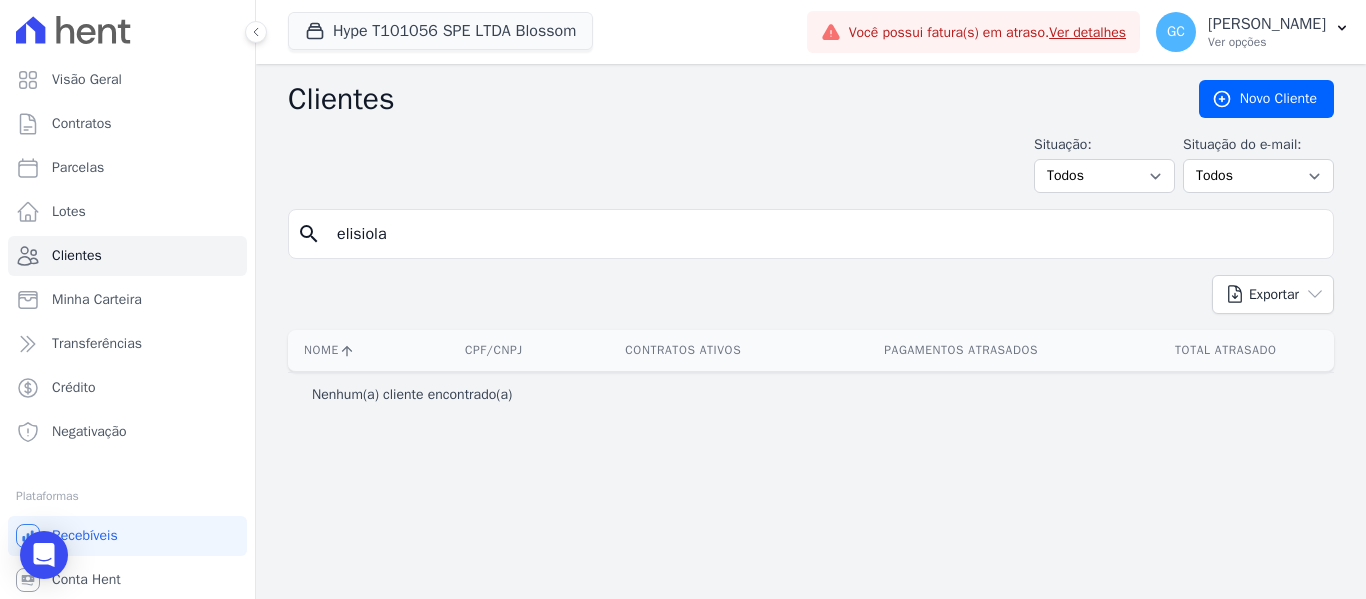 drag, startPoint x: 412, startPoint y: 240, endPoint x: 309, endPoint y: 225, distance: 104.0865 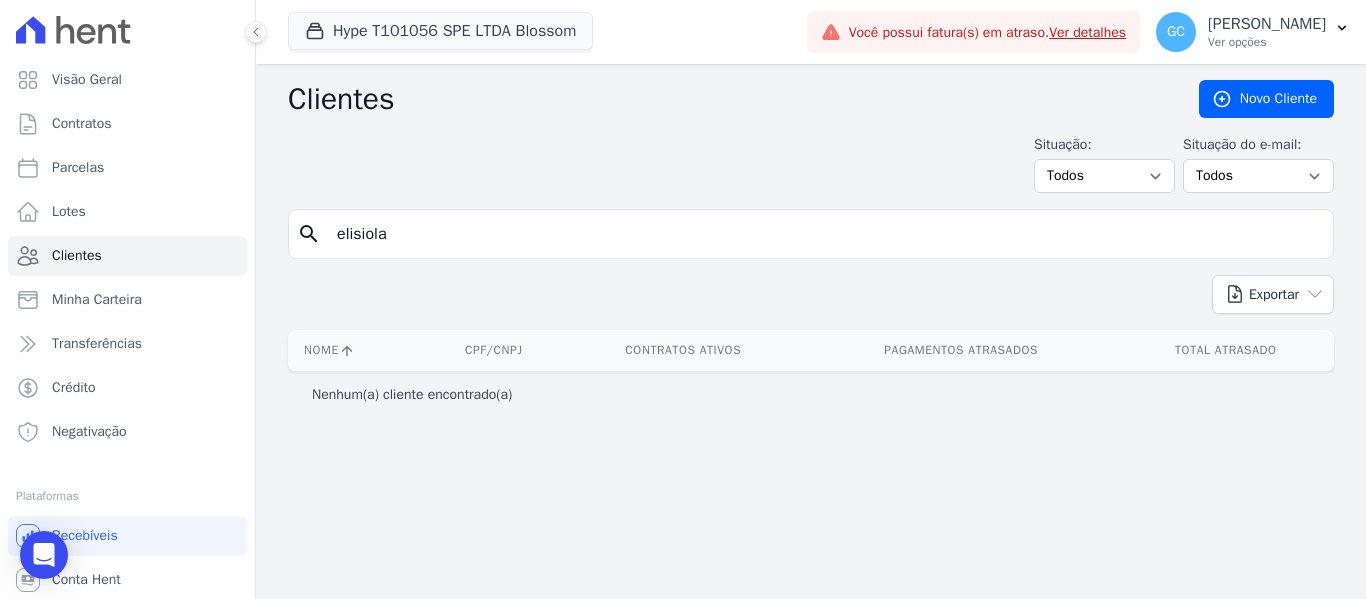 click on "search
elisiola" at bounding box center [811, 234] 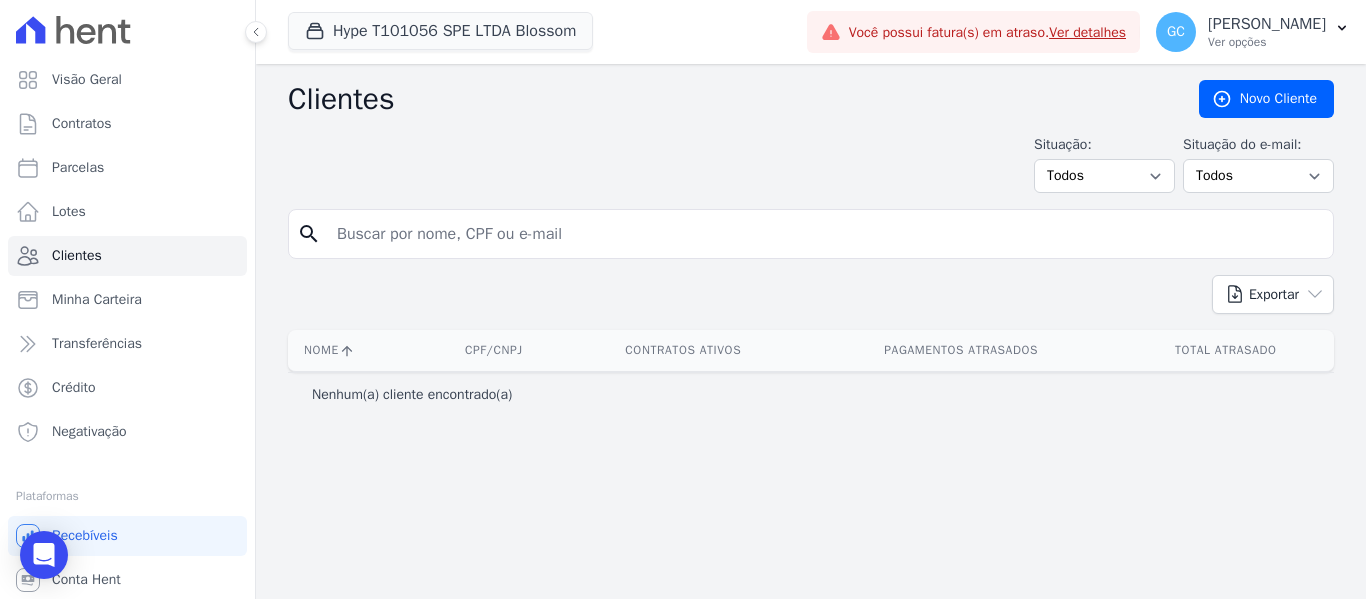 type 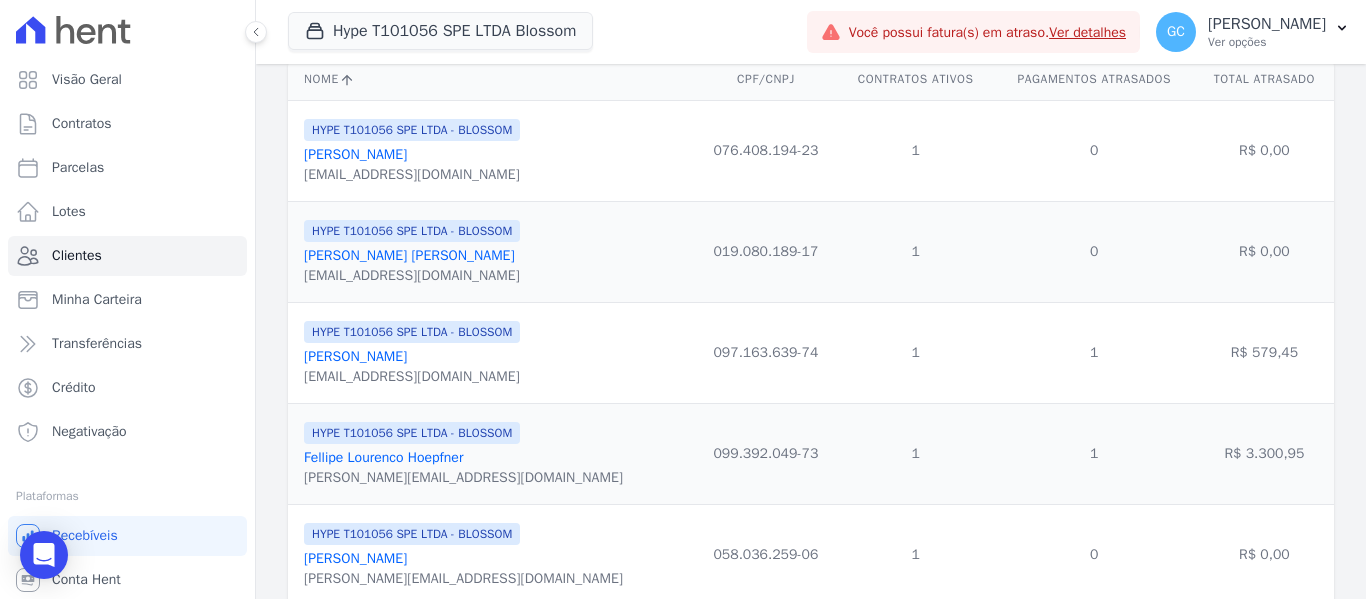 scroll, scrollTop: 0, scrollLeft: 0, axis: both 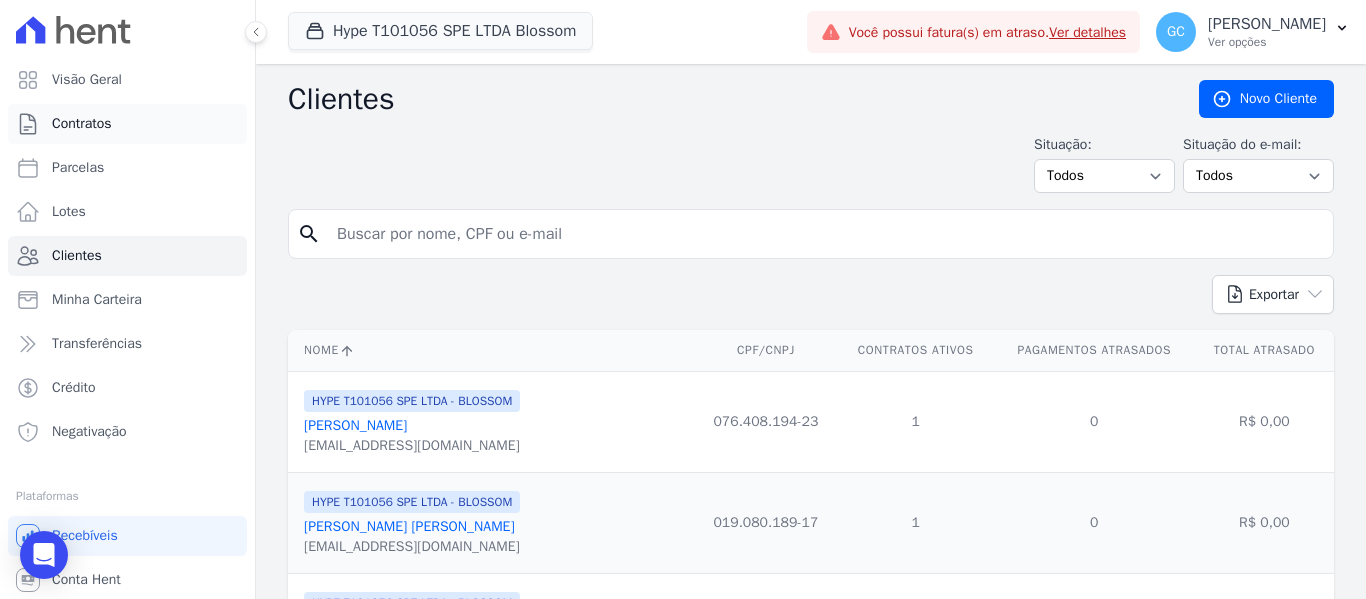 click on "Contratos" at bounding box center (82, 124) 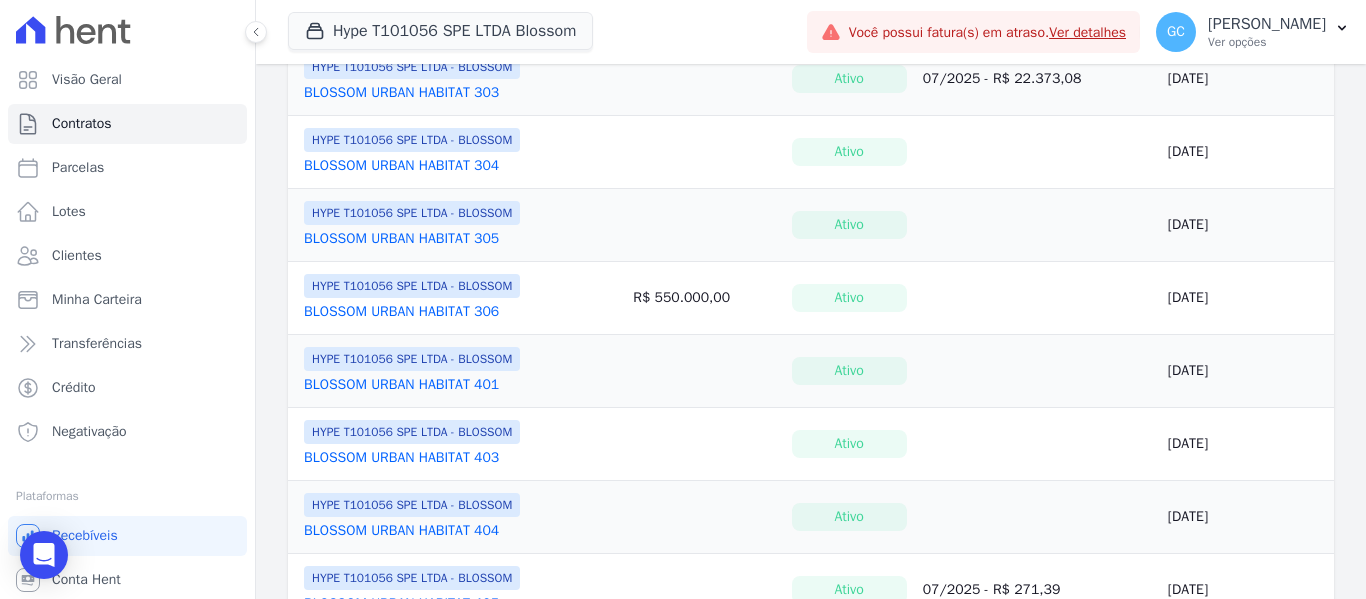 scroll, scrollTop: 1373, scrollLeft: 0, axis: vertical 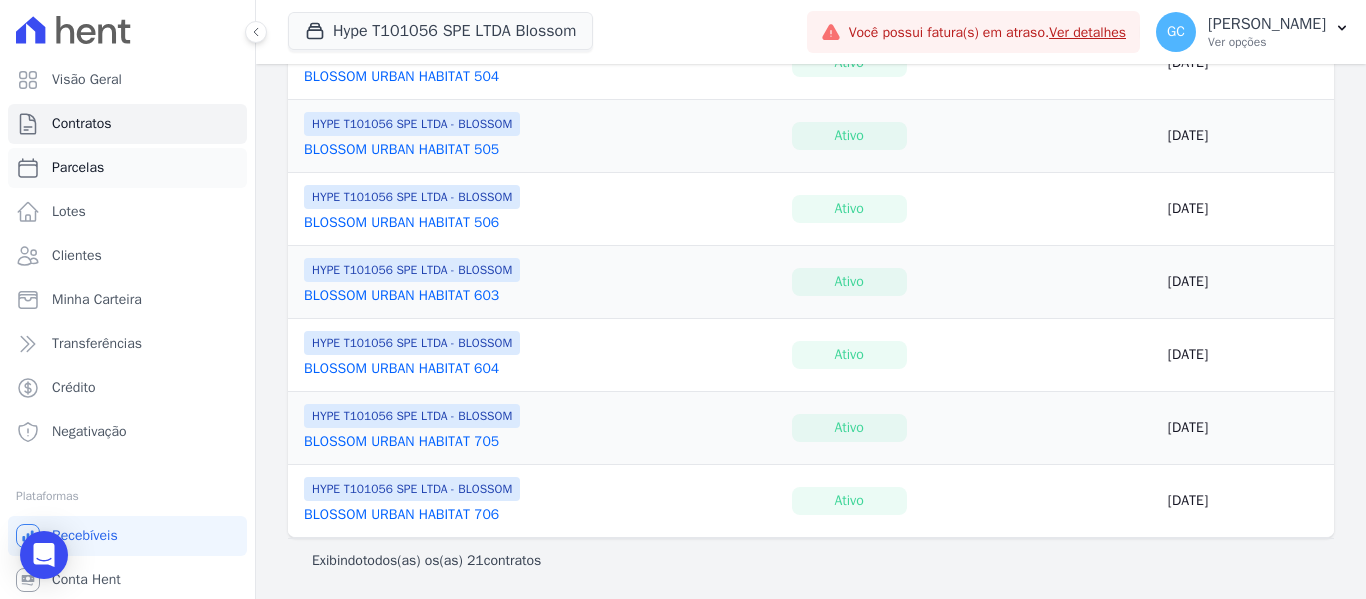 click on "Parcelas" at bounding box center (78, 168) 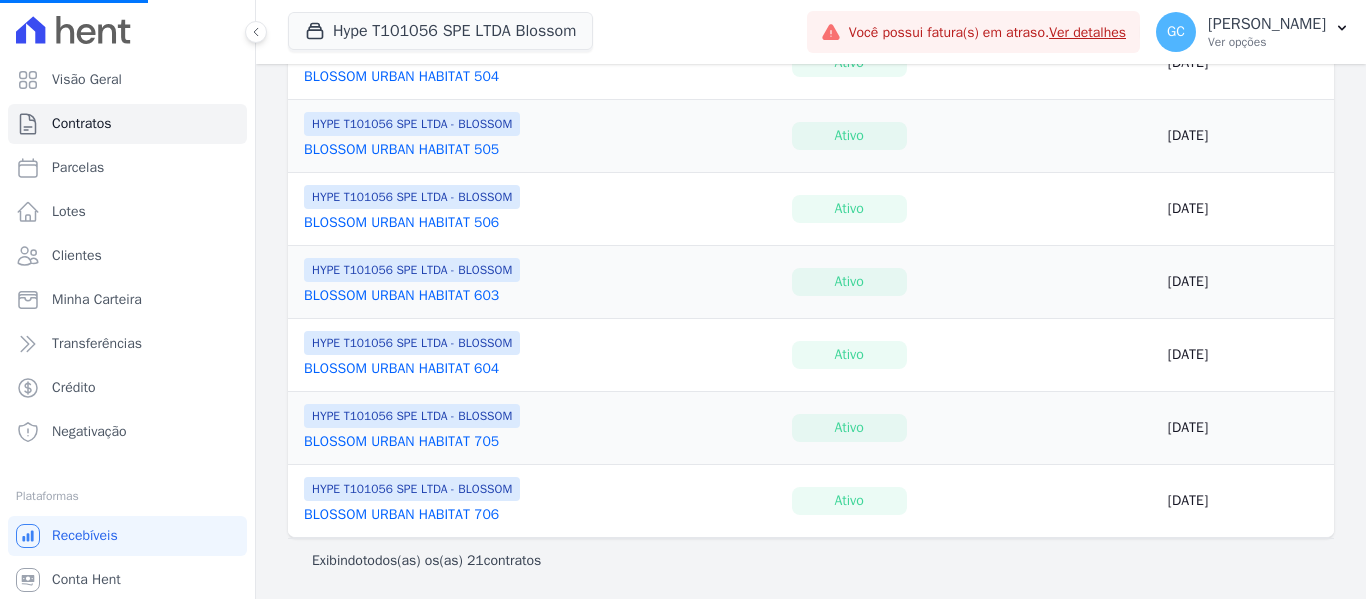 select 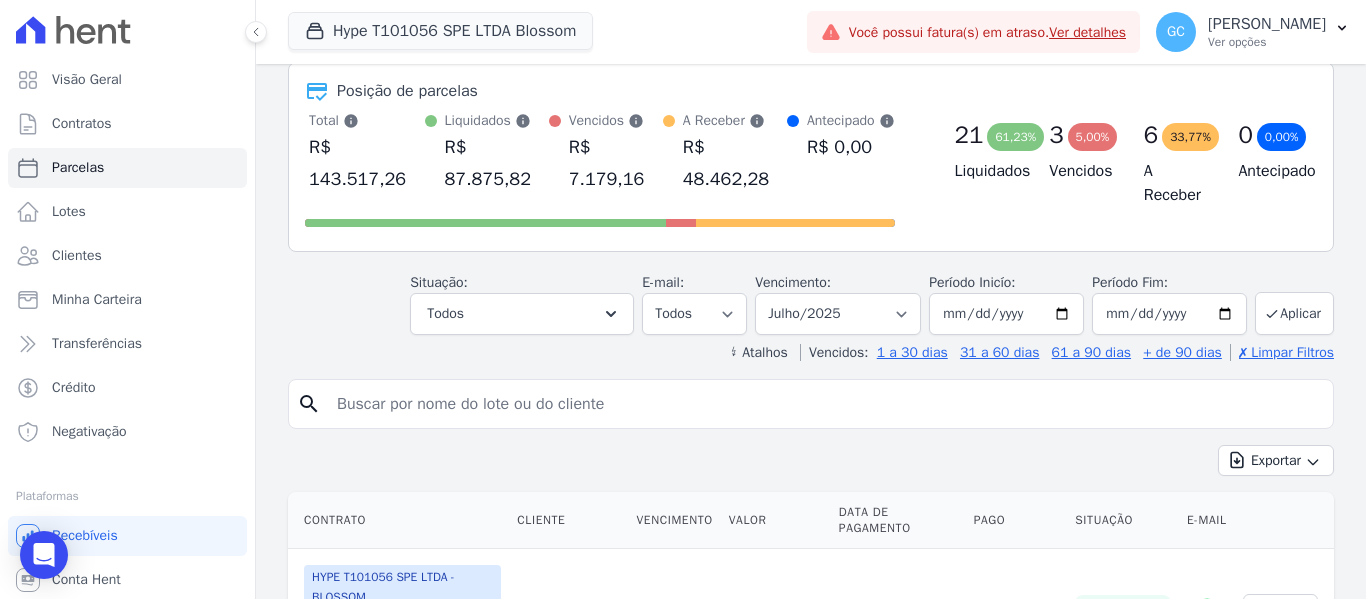 scroll, scrollTop: 300, scrollLeft: 0, axis: vertical 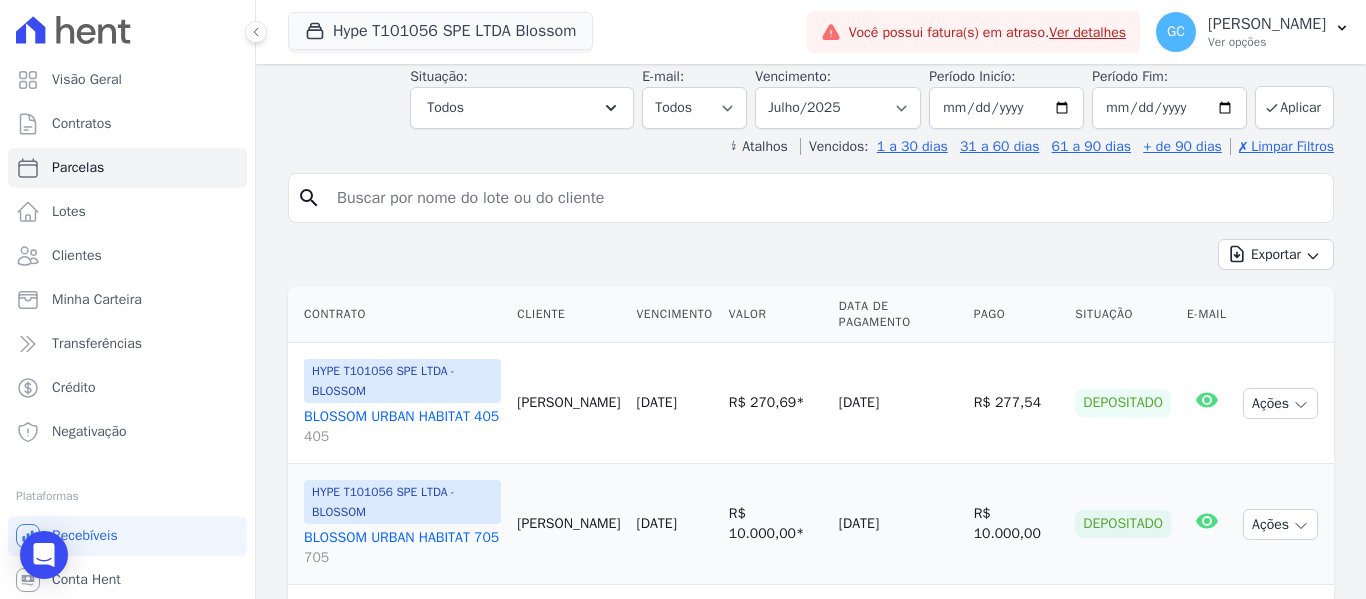 click at bounding box center [825, 198] 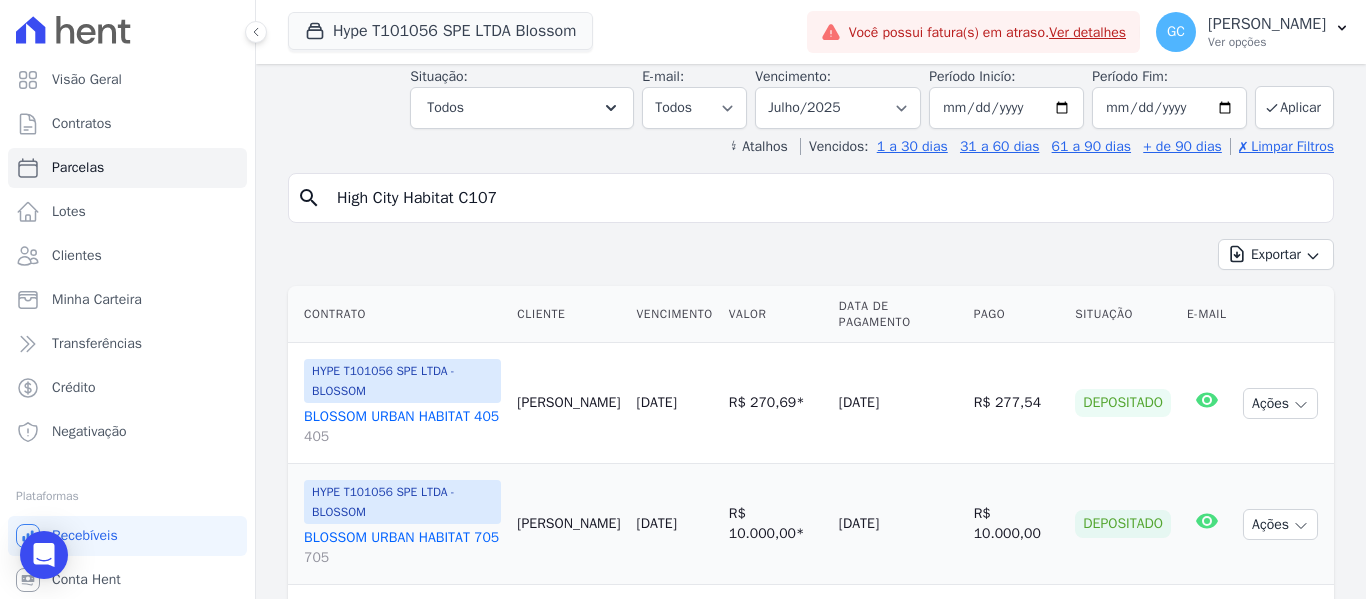 type on "High City Habitat C107" 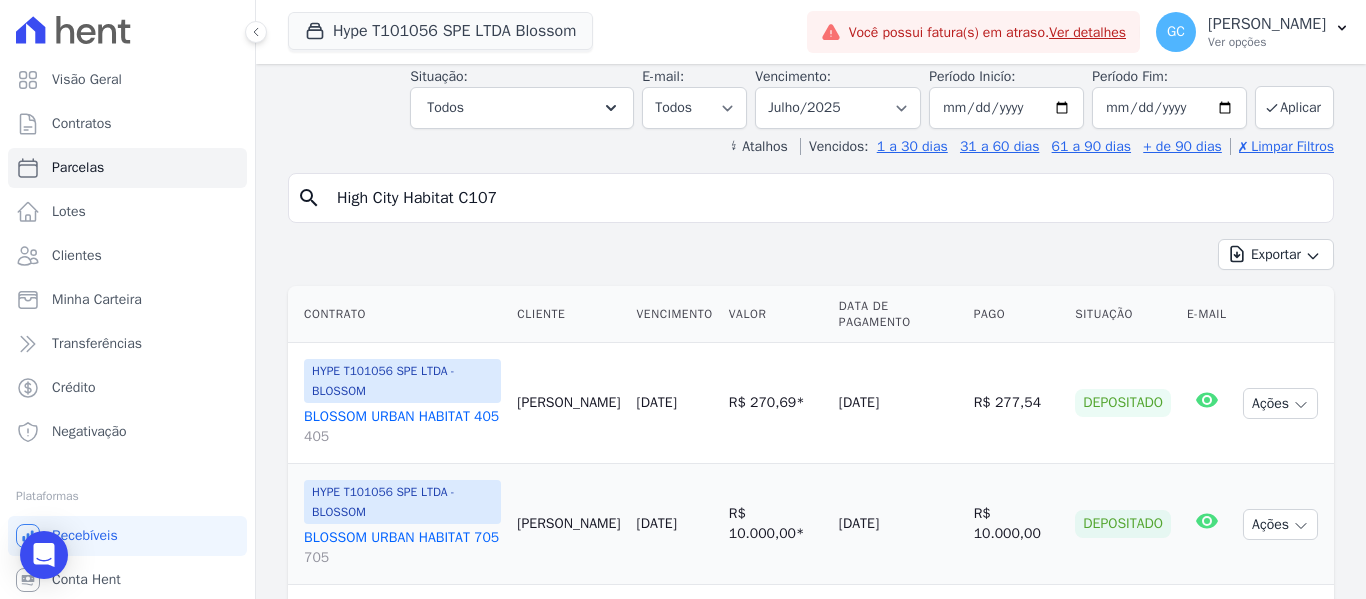 select 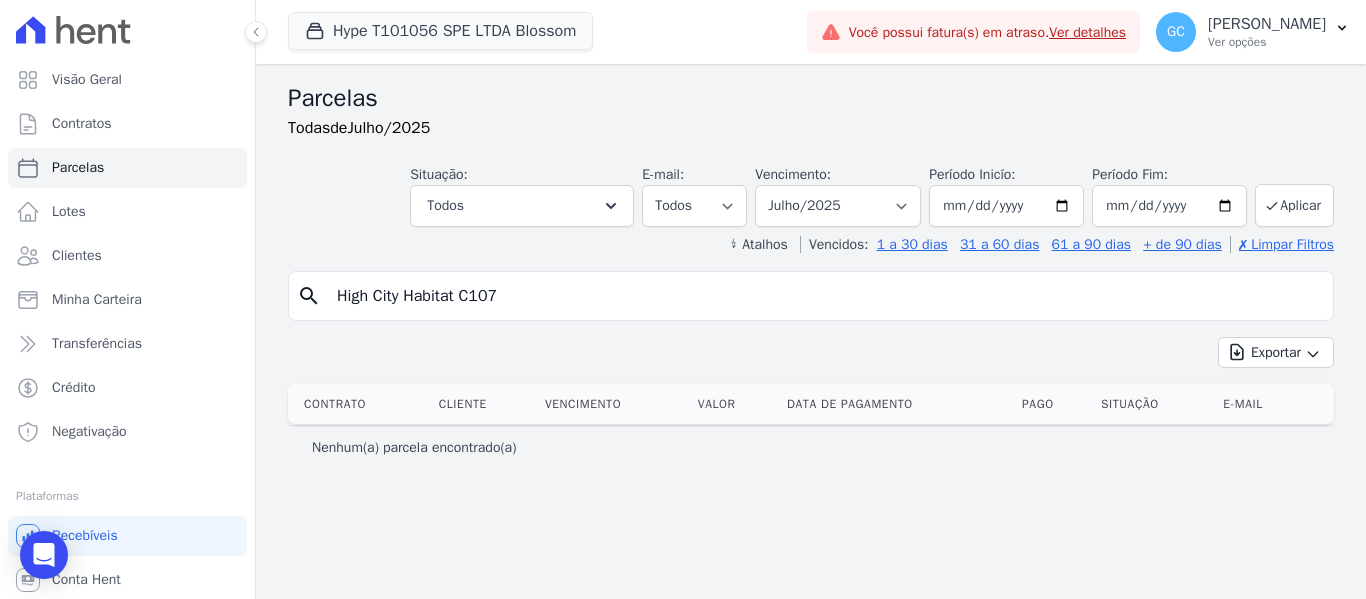 drag, startPoint x: 328, startPoint y: 298, endPoint x: 270, endPoint y: 300, distance: 58.034473 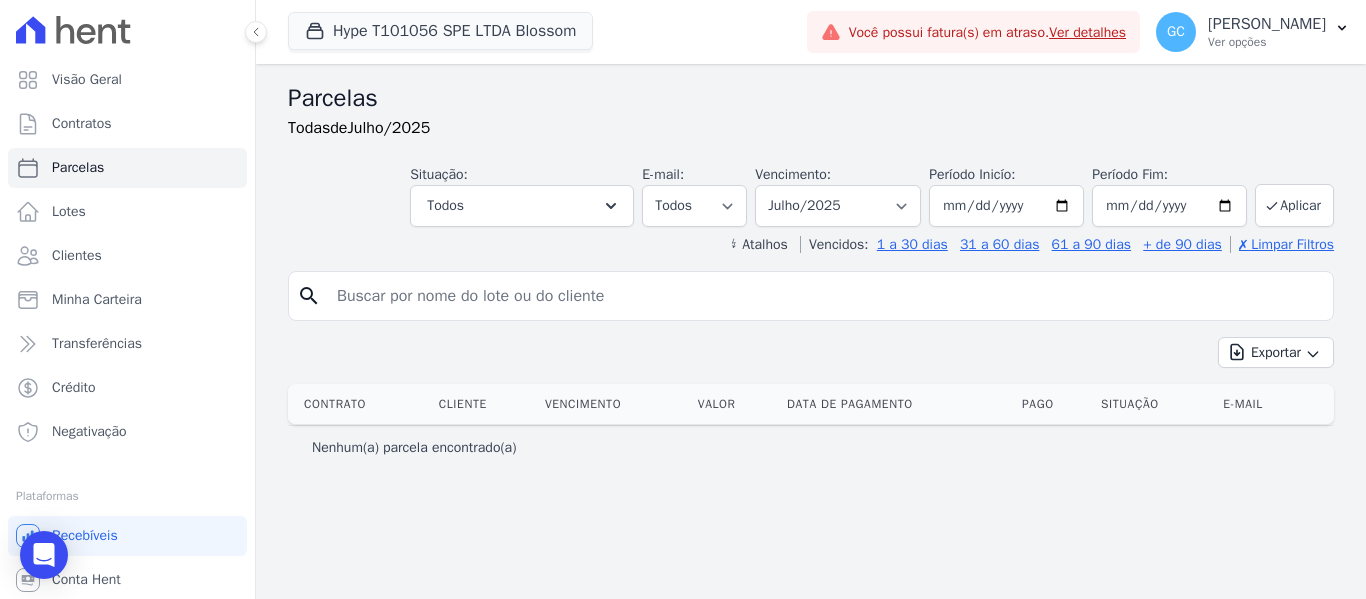 type 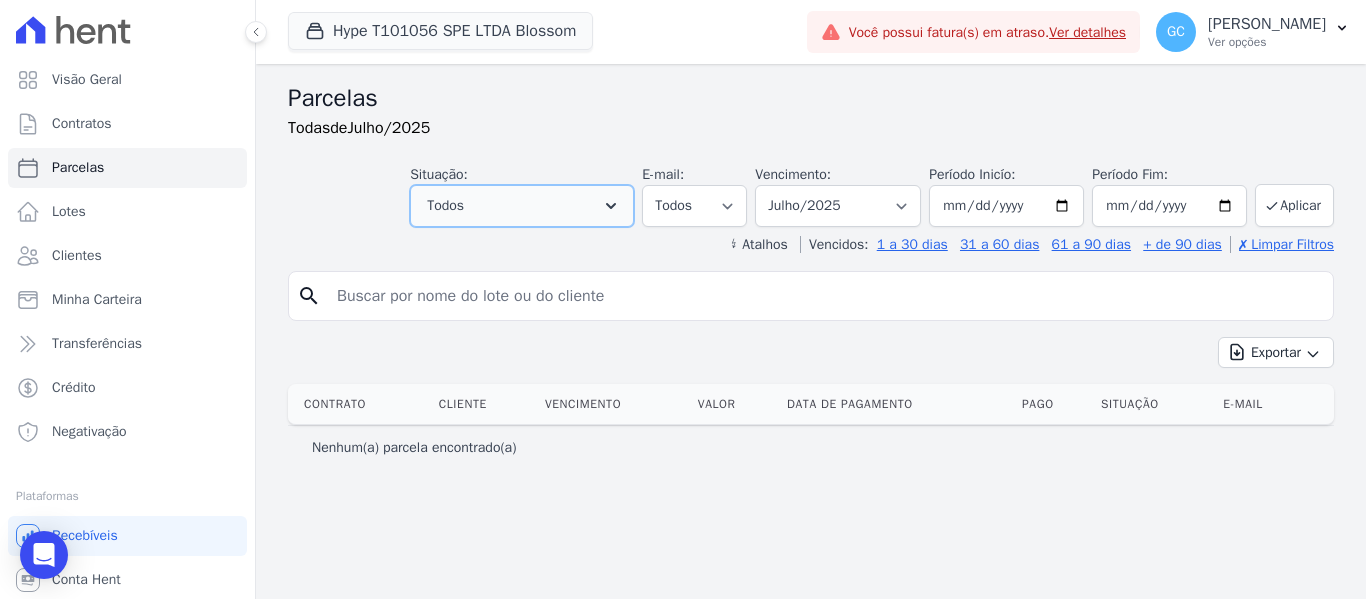 click 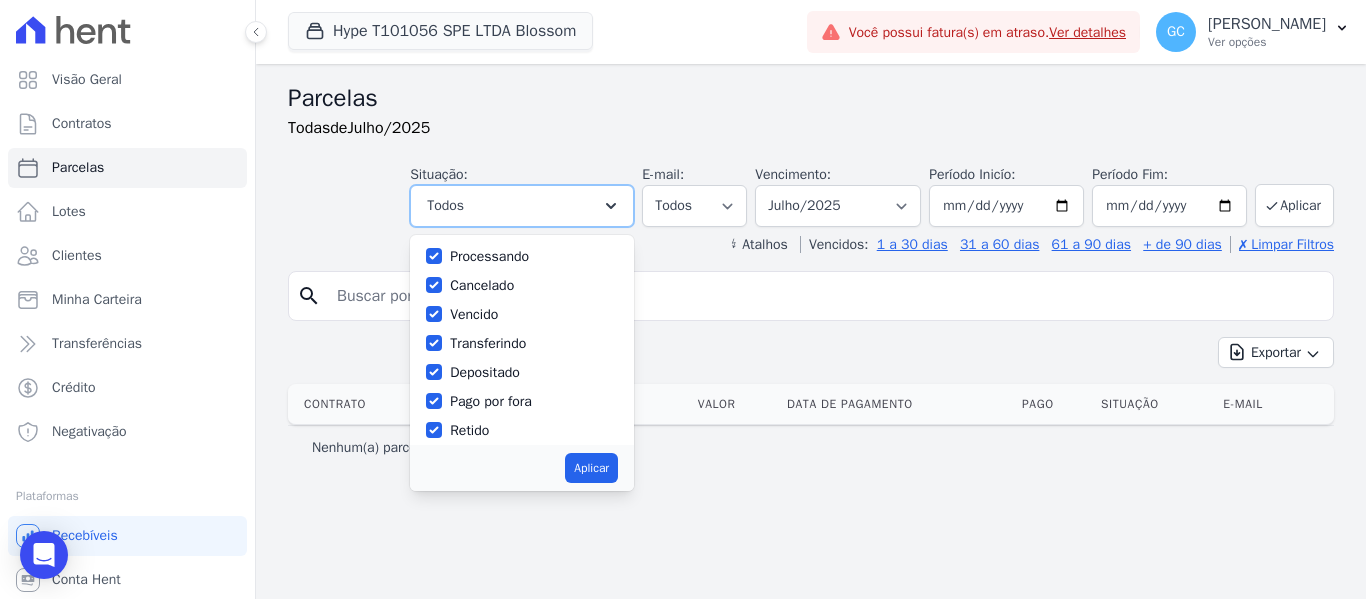 scroll, scrollTop: 134, scrollLeft: 0, axis: vertical 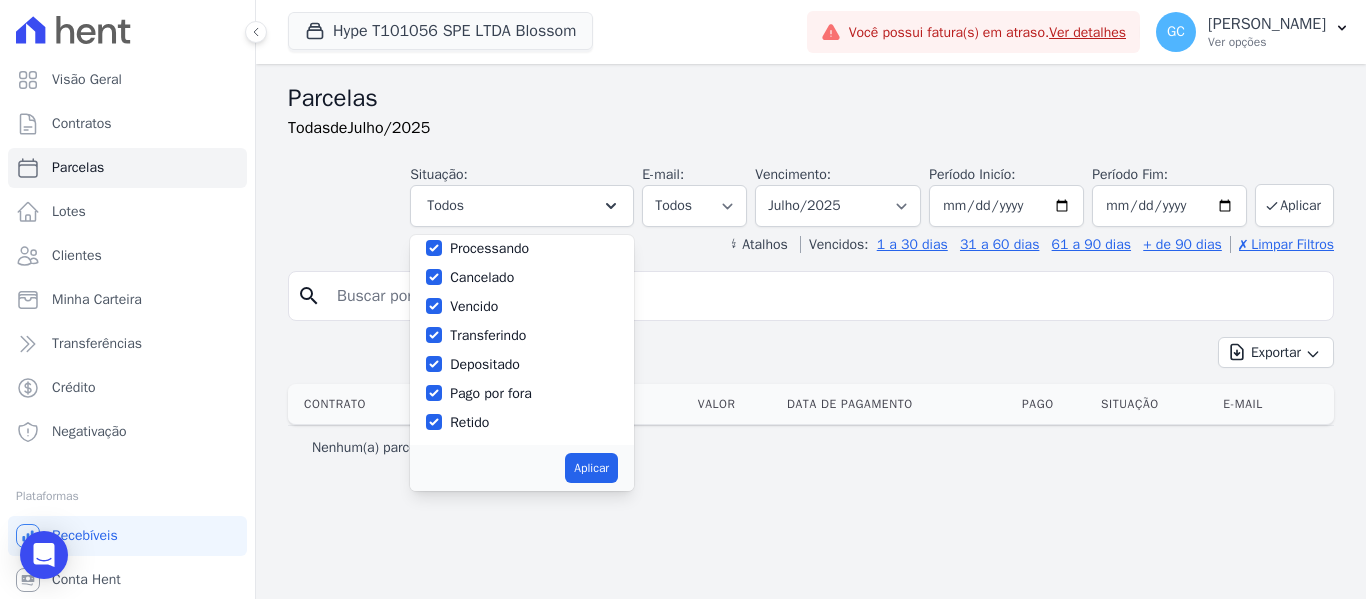 click on "Parcelas
Todas
de  Julho/2025
Situação:
Agendado
Em Aberto
Pago
Processando
Cancelado
Vencido
Transferindo
Depositado
Pago por fora
Retido
Todos
Selecionar todos
[GEOGRAPHIC_DATA]
Em [GEOGRAPHIC_DATA]
Pago
Processando" at bounding box center (811, 331) 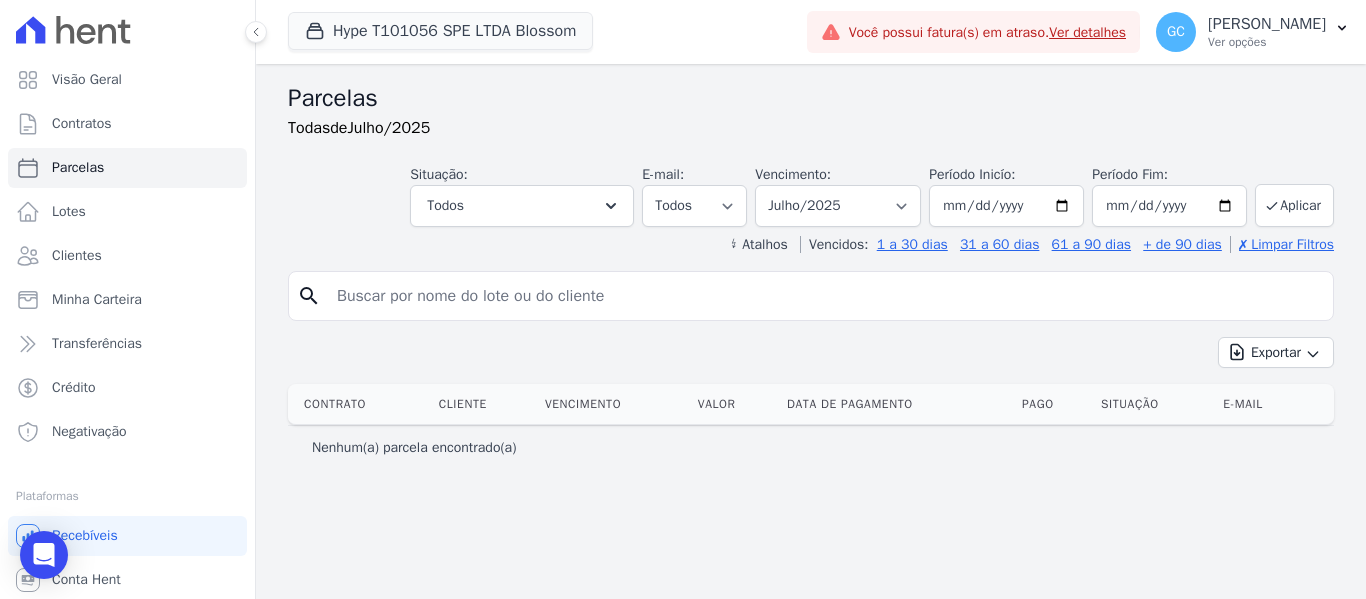 click at bounding box center [825, 296] 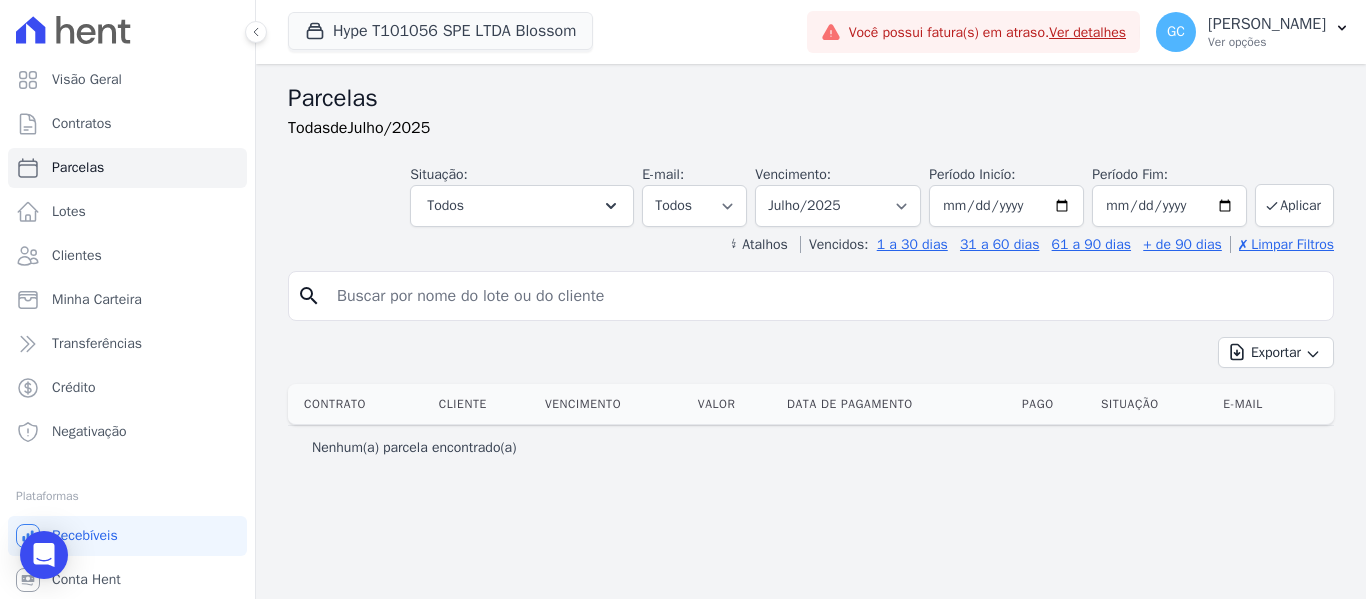 select 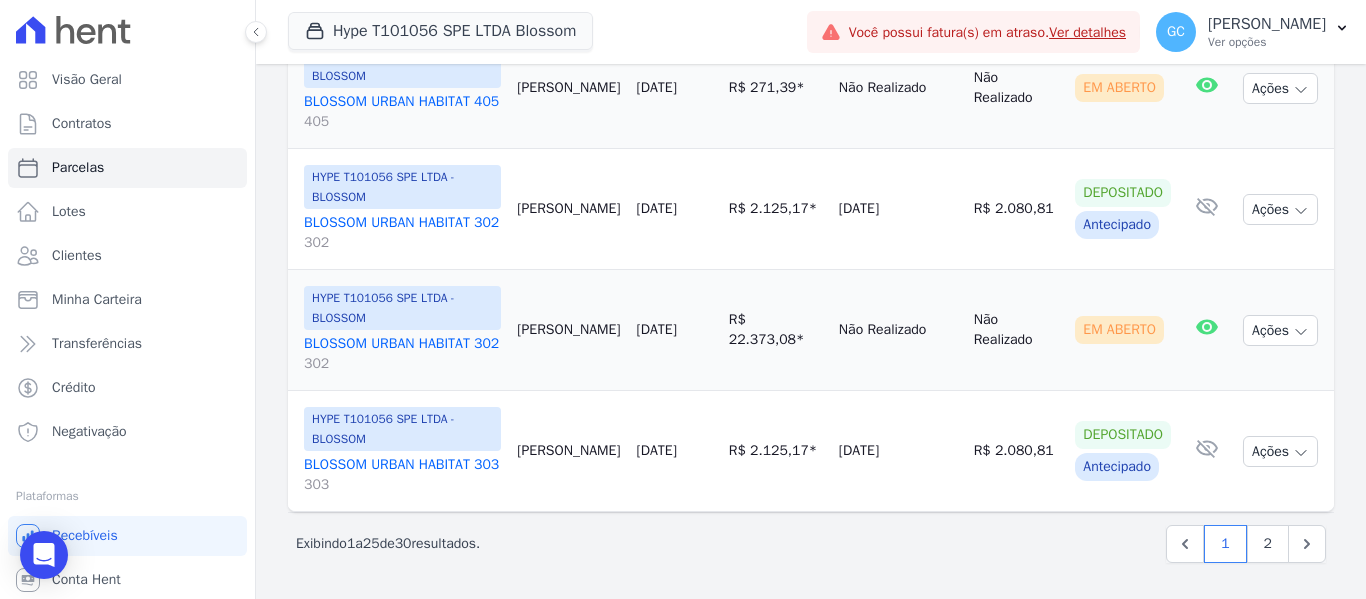 scroll, scrollTop: 3656, scrollLeft: 0, axis: vertical 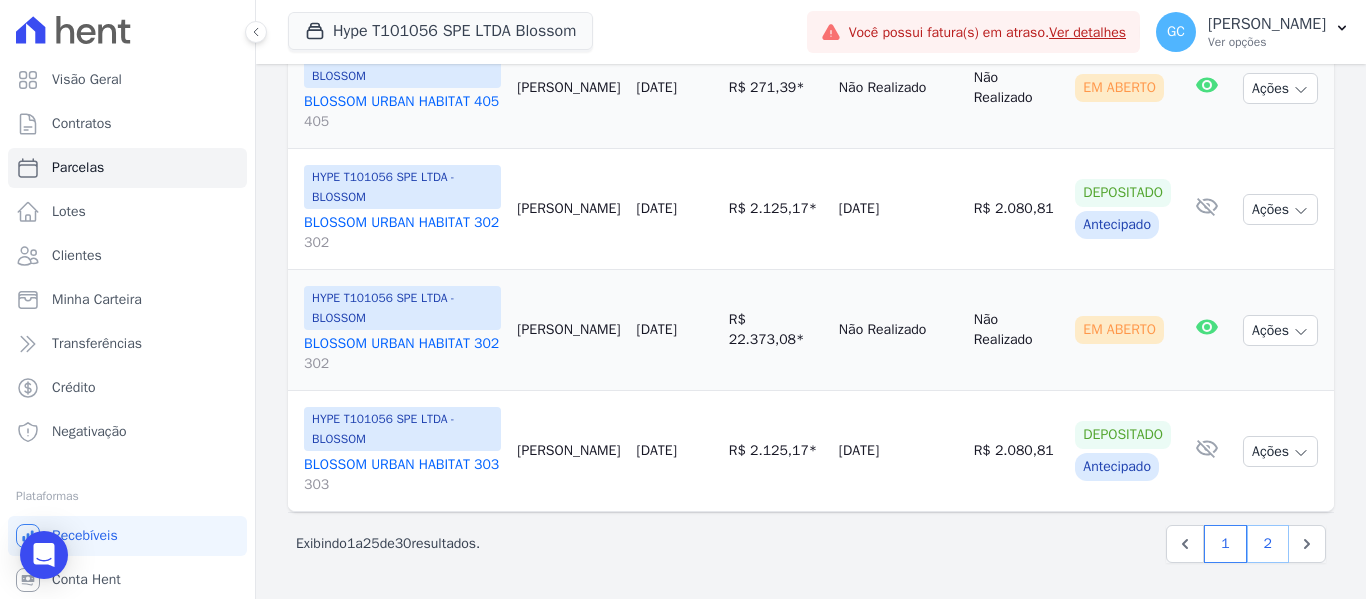 click on "2" at bounding box center (1268, 544) 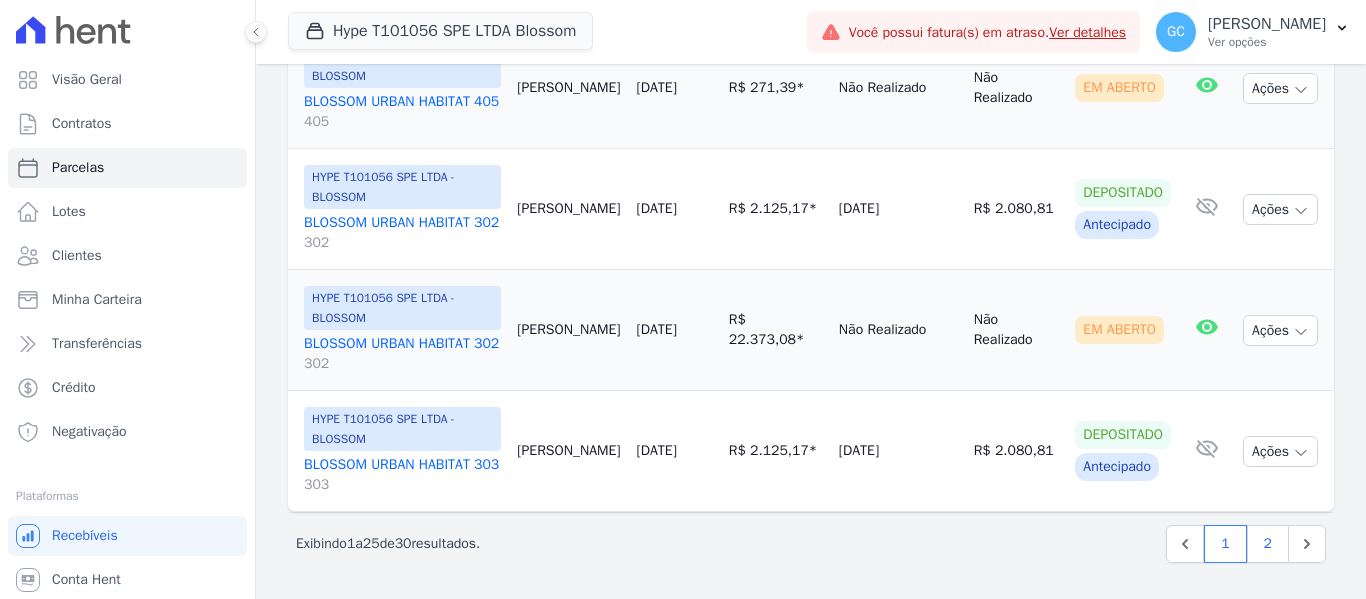 select 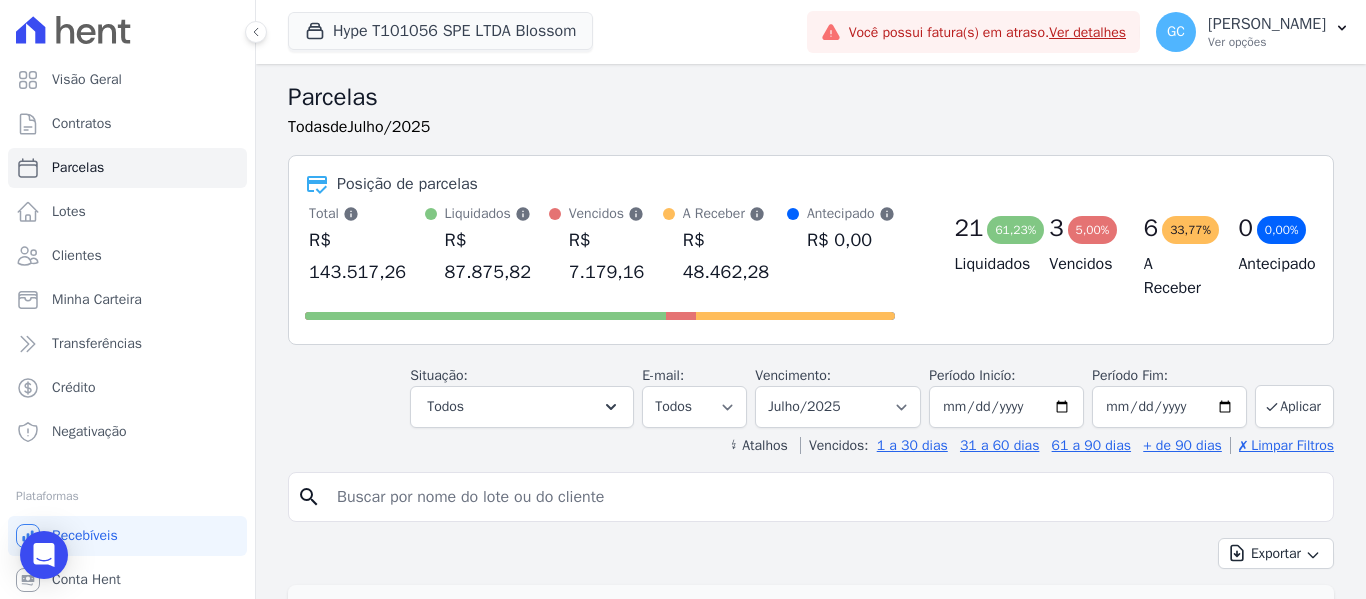 scroll, scrollTop: 0, scrollLeft: 0, axis: both 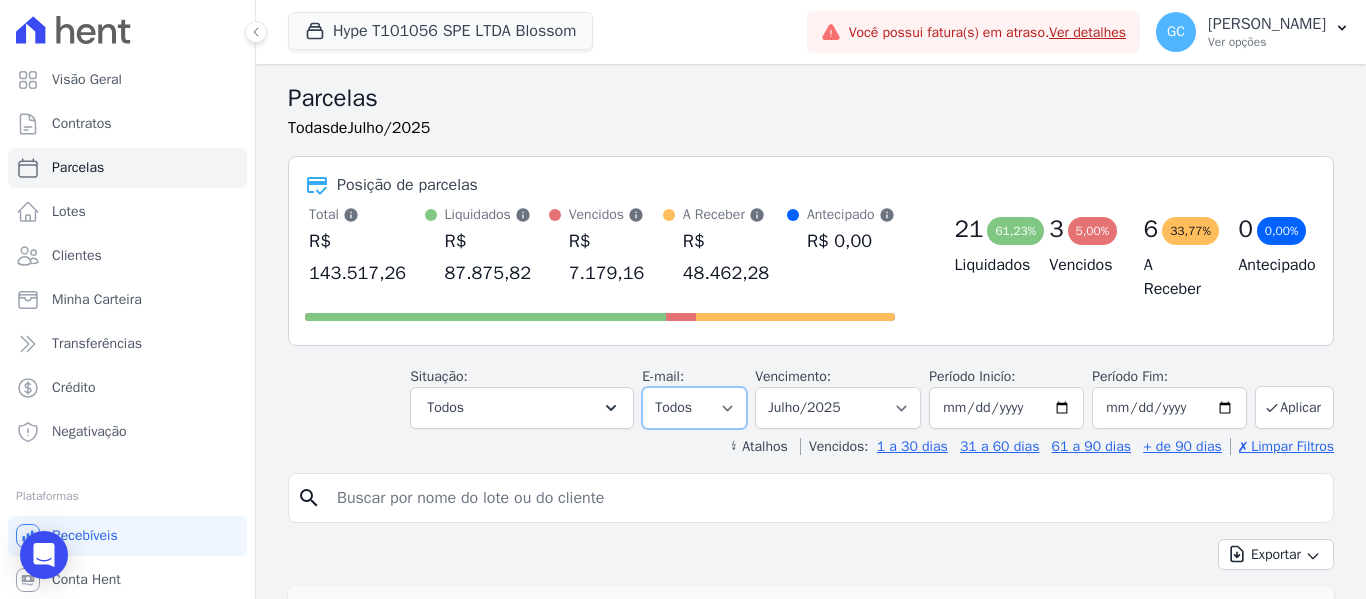 click on "Todos
Lido
Não-lido" at bounding box center [694, 408] 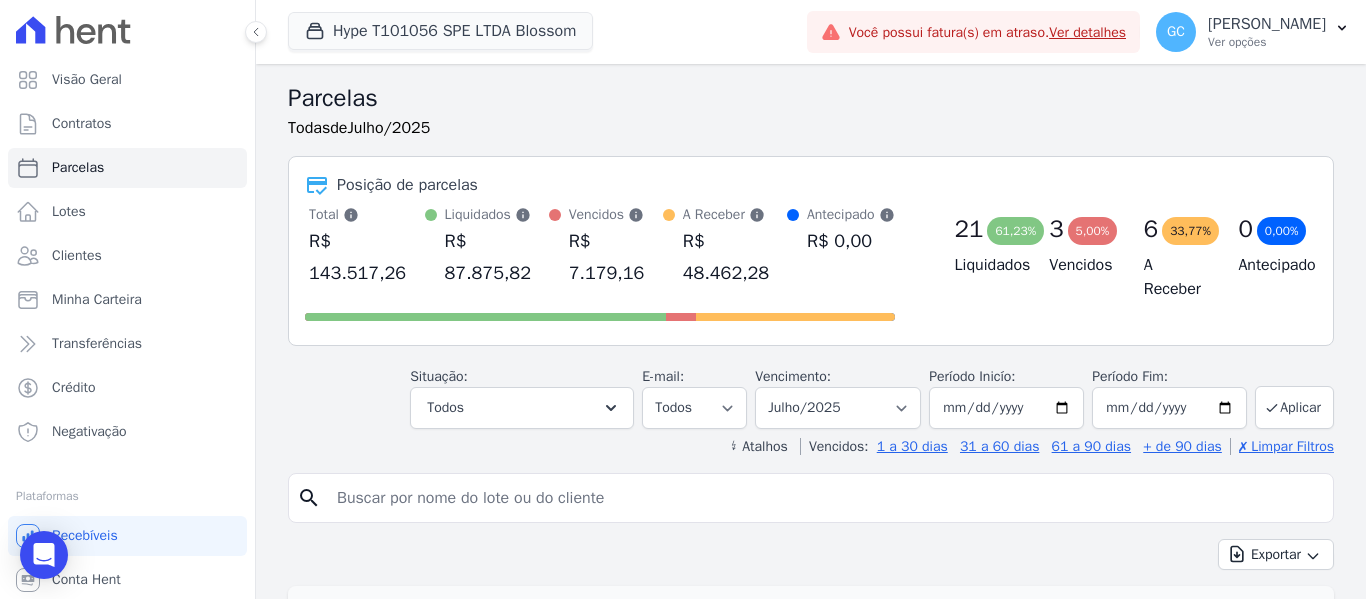 click on "Parcelas
Todas
de  Julho/2025
Posição de parcelas
Total
Soma das parcelas pagas, vencidas, em aberto e agendadas. Não considera parcelas canceladas ou renegociadas.
R$ 143.517,26
Liquidados
Soma das parcelas pagas, considera o valor de juros moratórios e multa nesses casos." at bounding box center [811, 268] 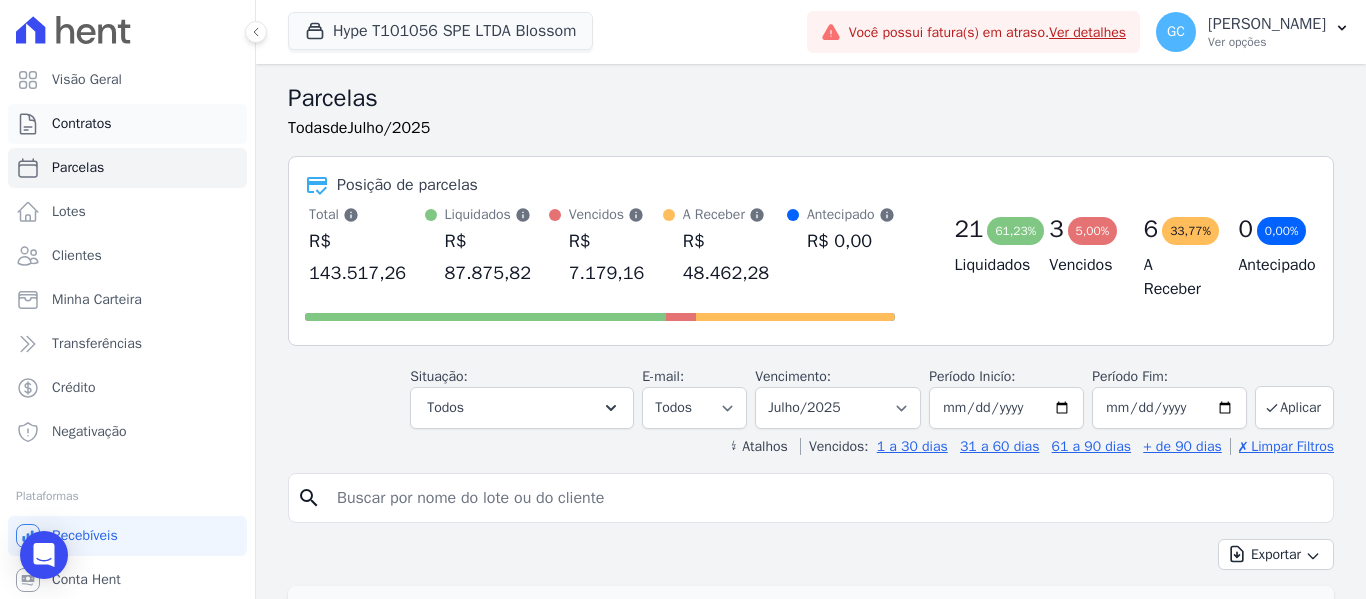 click on "Contratos" at bounding box center [82, 124] 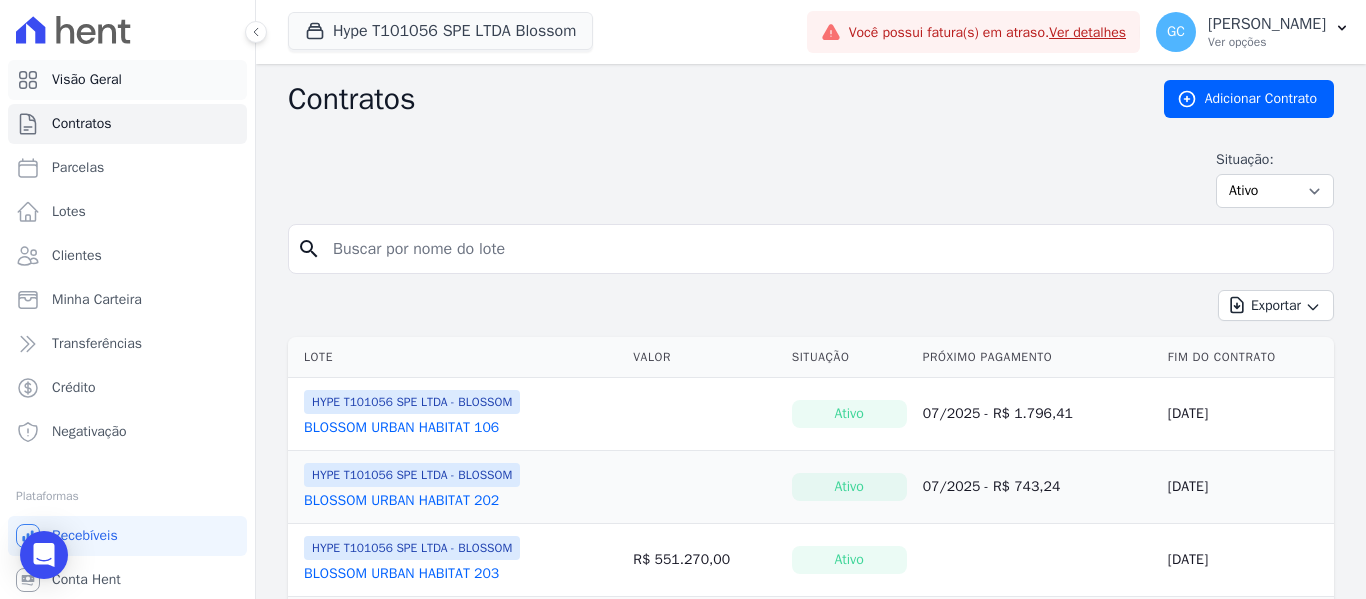 click on "Visão Geral" at bounding box center (87, 80) 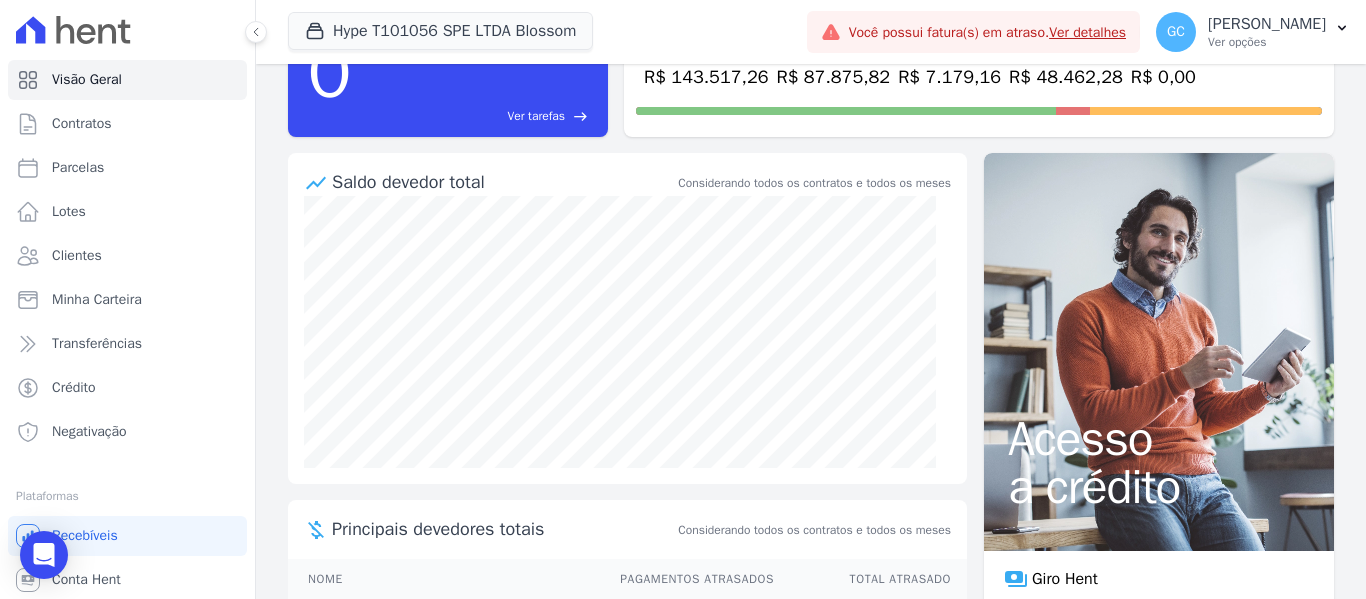 scroll, scrollTop: 314, scrollLeft: 0, axis: vertical 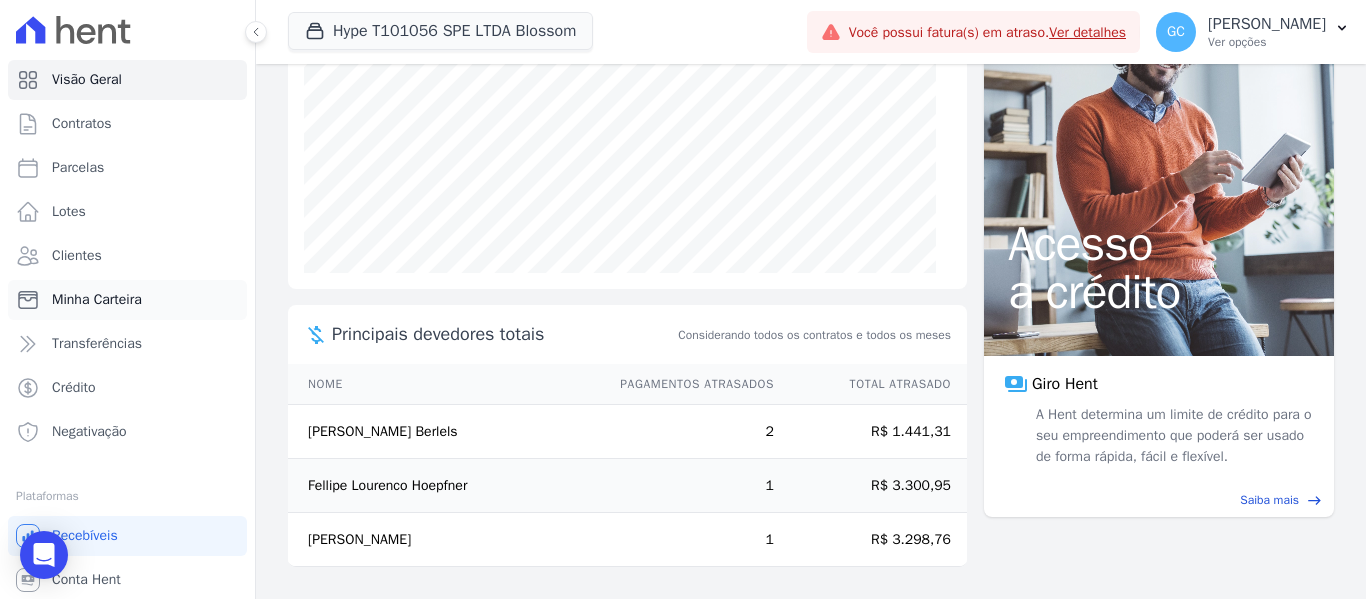 click on "Minha Carteira" at bounding box center [97, 300] 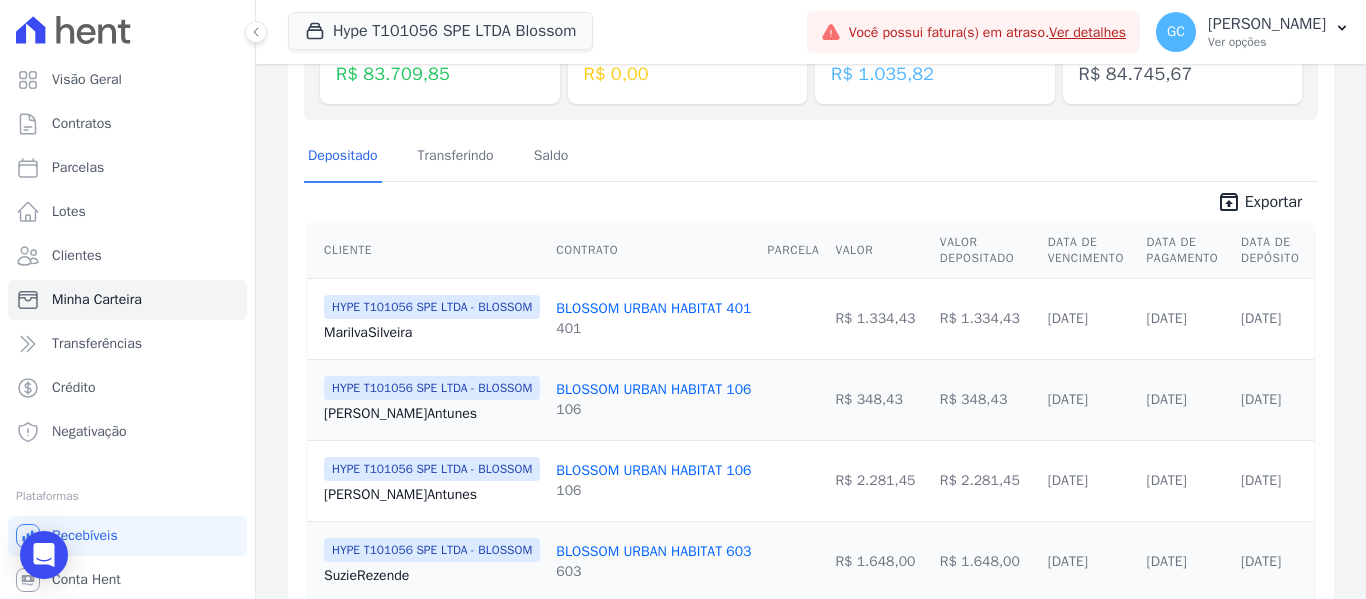 scroll, scrollTop: 0, scrollLeft: 0, axis: both 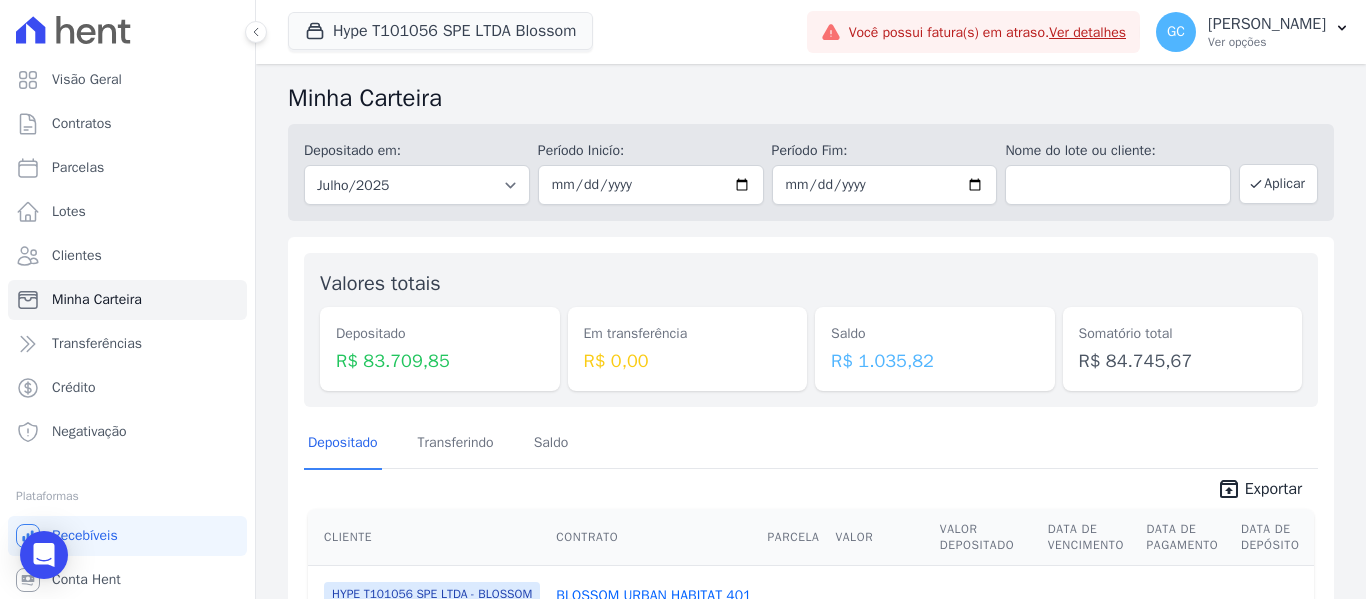 click 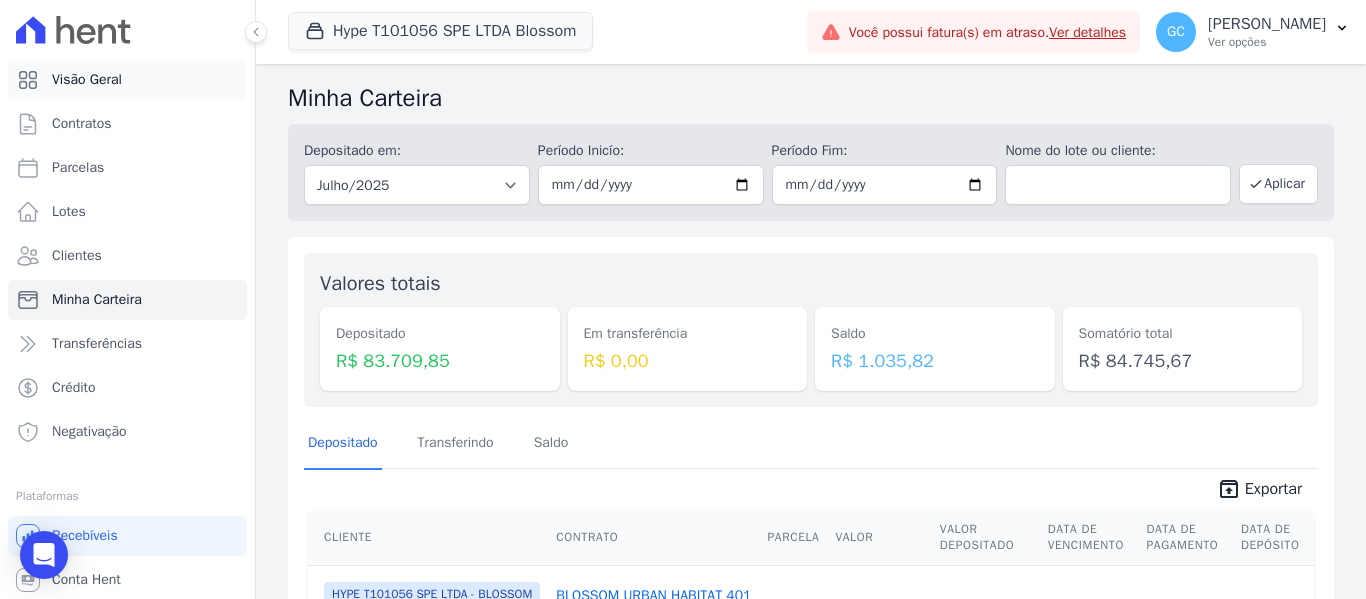 click on "Visão Geral" at bounding box center [87, 80] 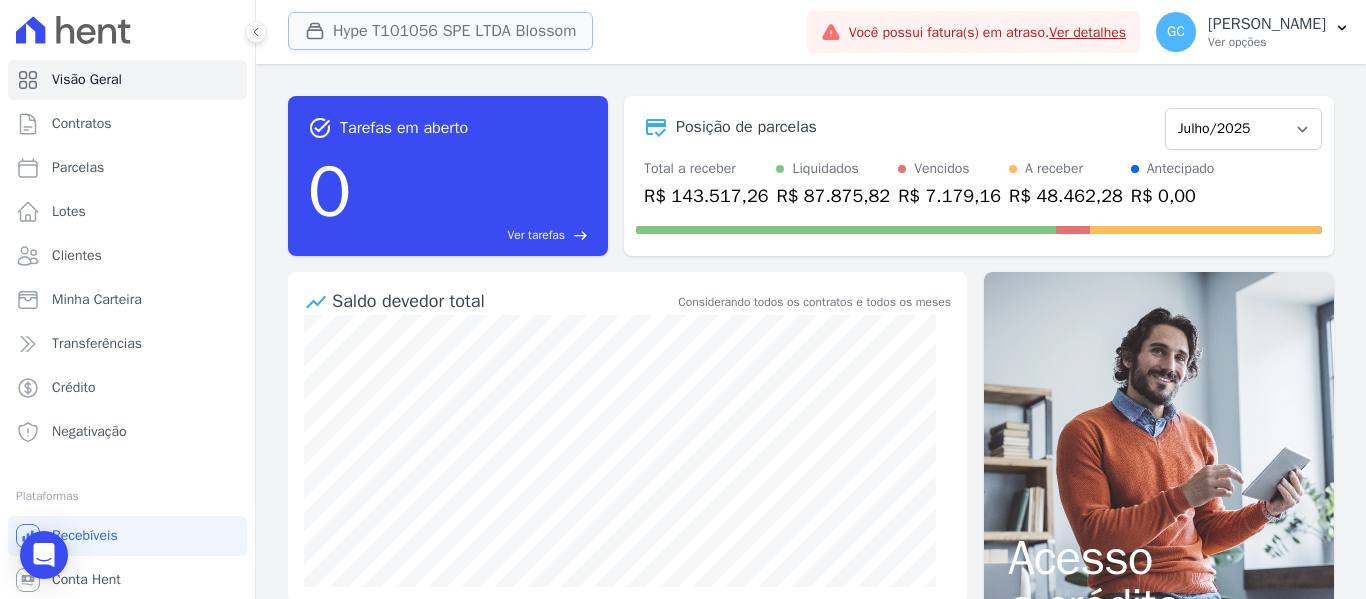 click on "Hype T101056 SPE LTDA    Blossom" at bounding box center (440, 31) 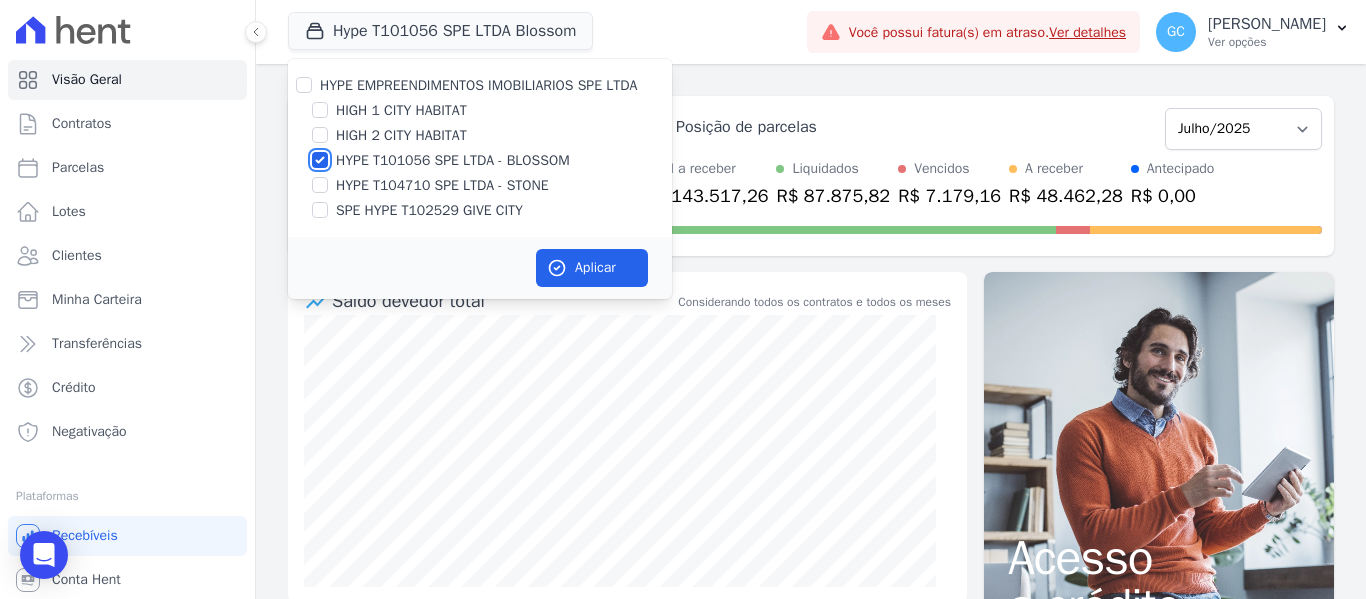click on "HYPE T101056 SPE LTDA  - BLOSSOM" at bounding box center [320, 160] 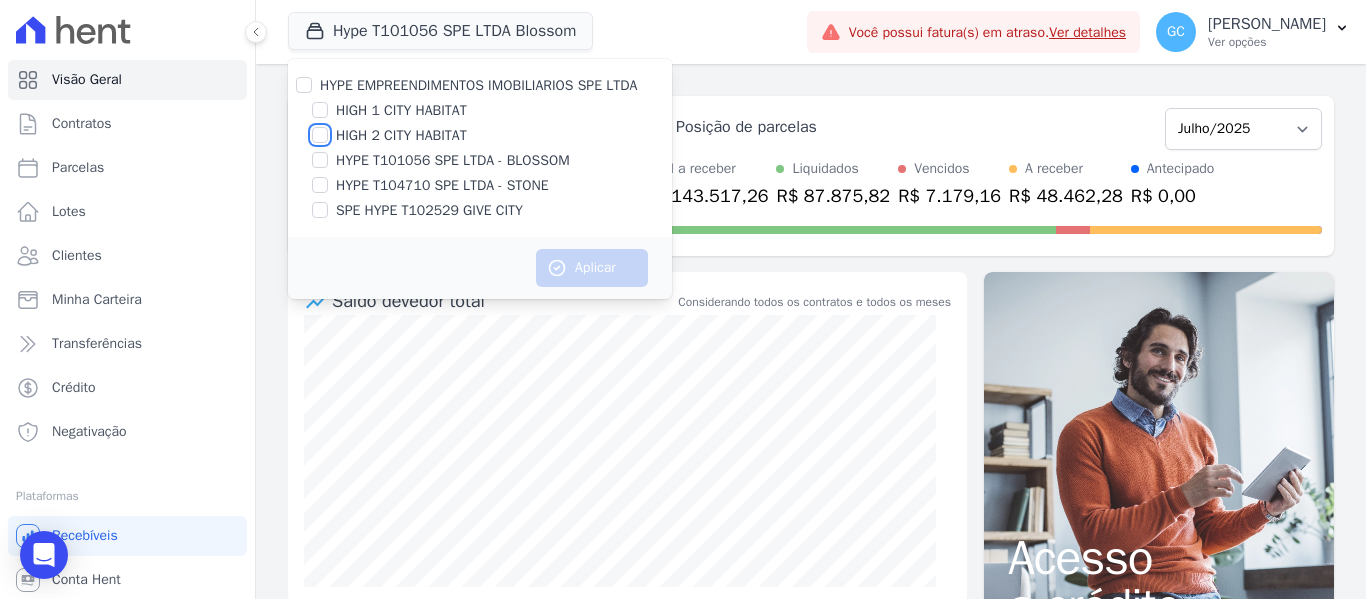 click on "HIGH 2 CITY HABITAT" at bounding box center (320, 135) 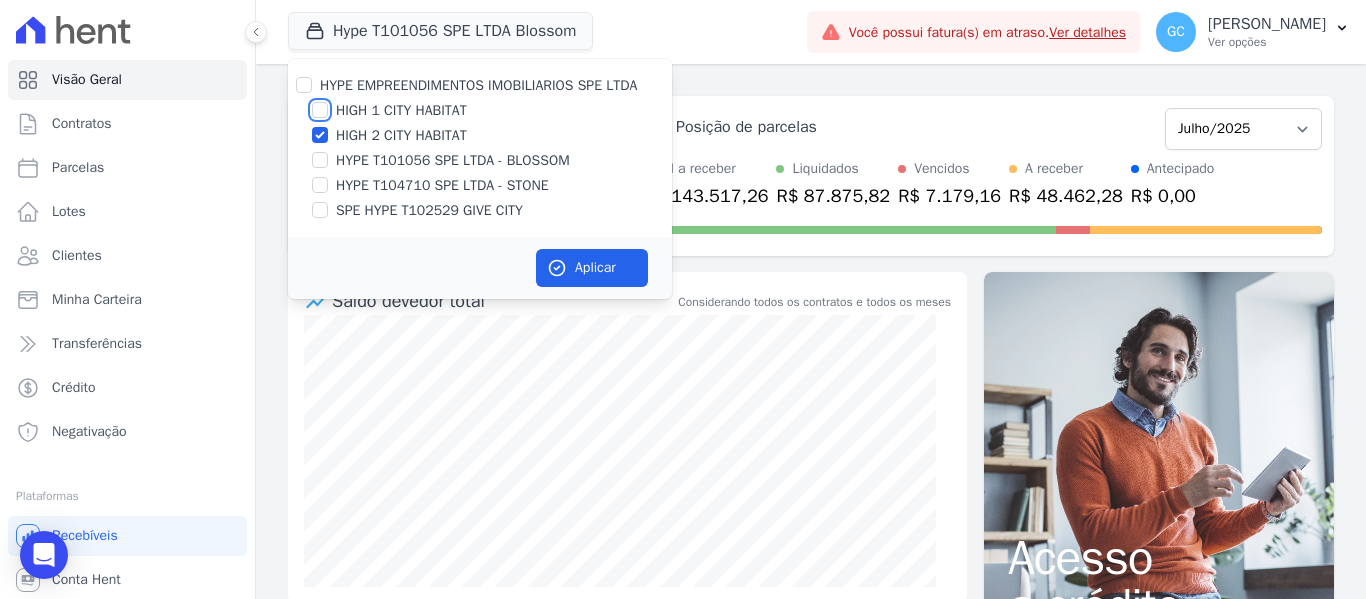 click on "HIGH 1 CITY HABITAT" at bounding box center (320, 110) 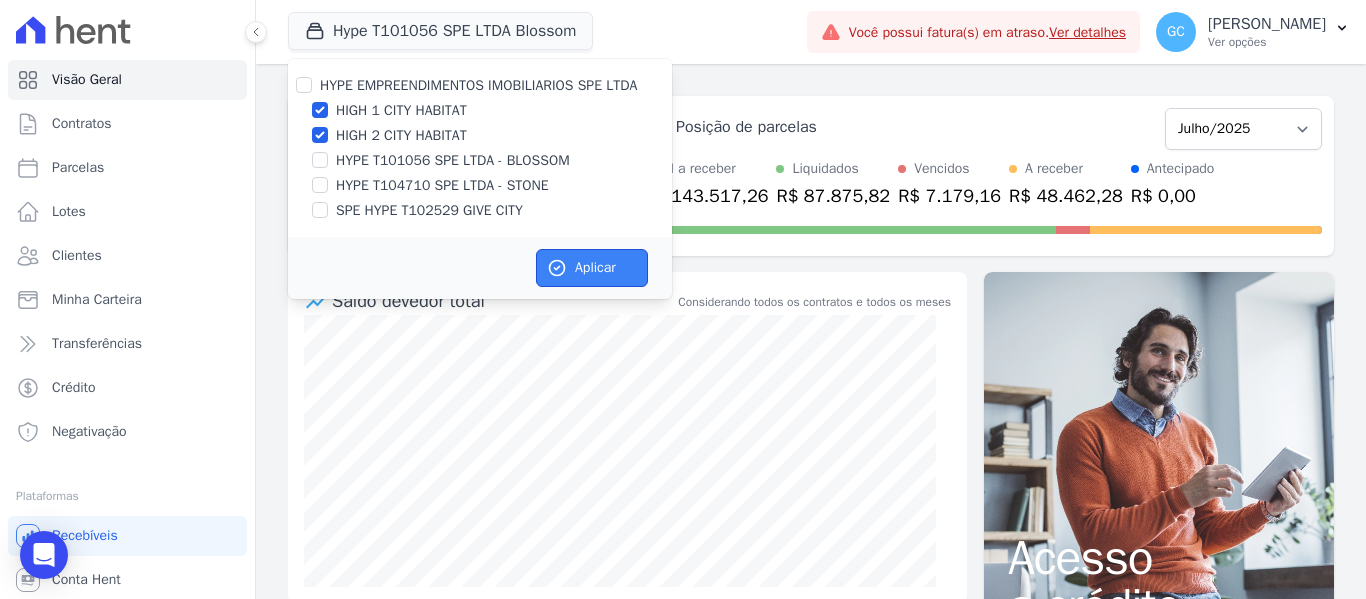 click on "Aplicar" at bounding box center (592, 268) 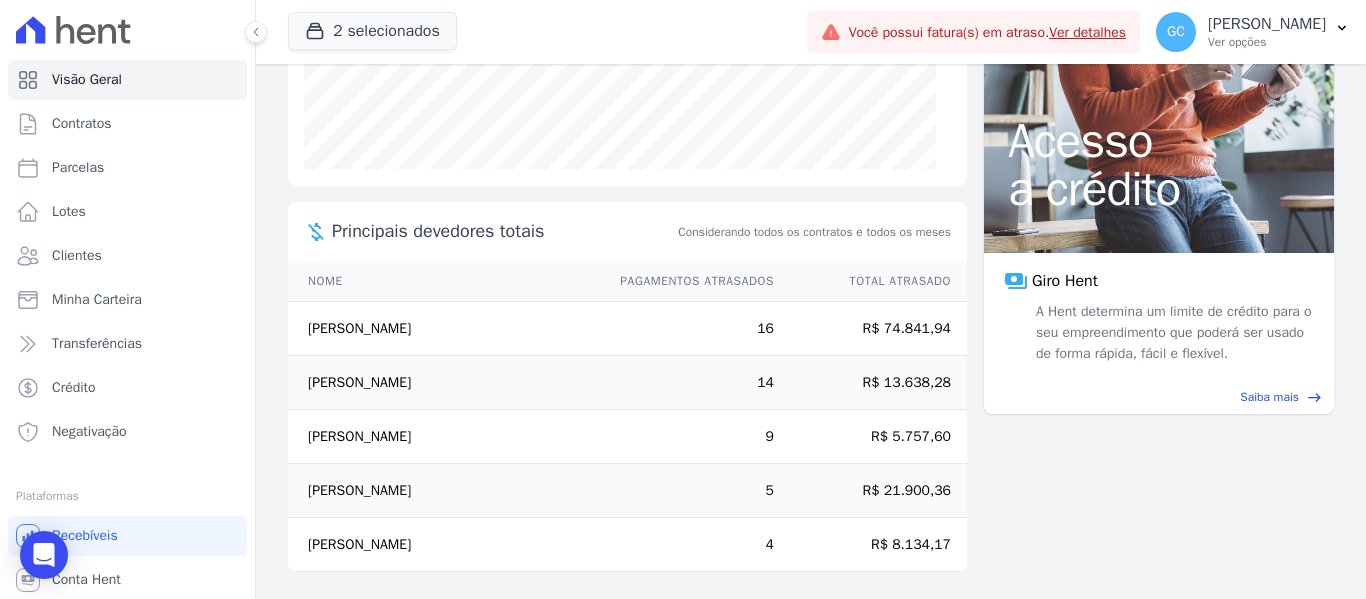 scroll, scrollTop: 422, scrollLeft: 0, axis: vertical 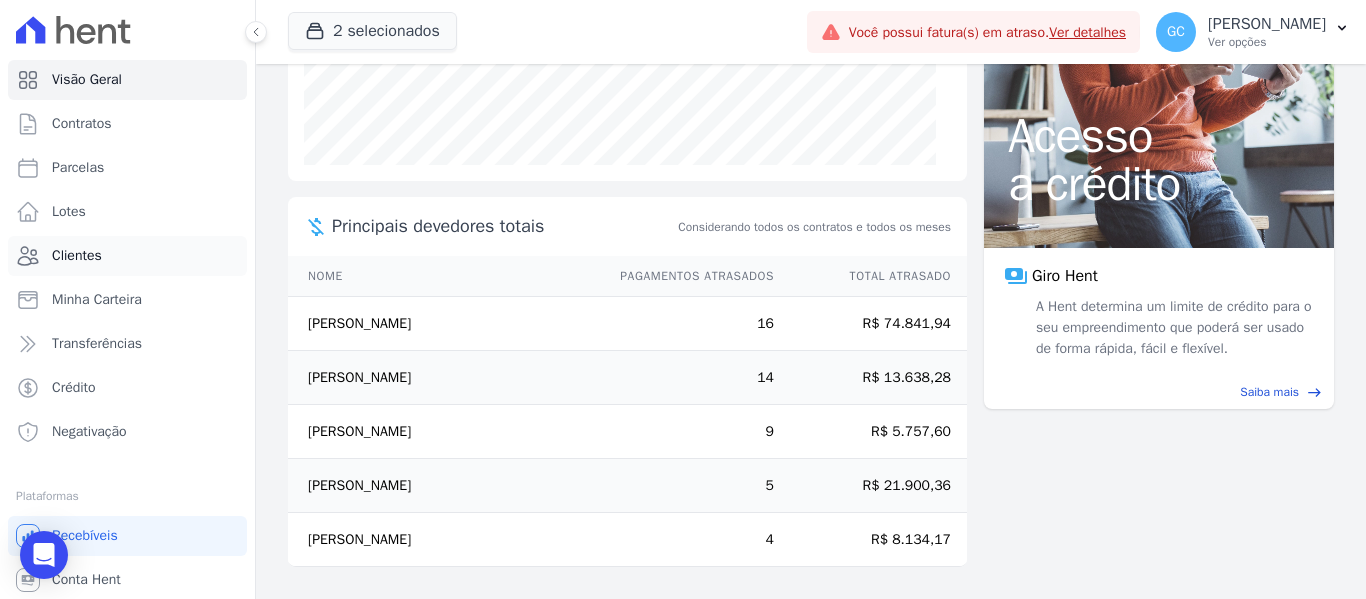 click on "Clientes" at bounding box center [77, 256] 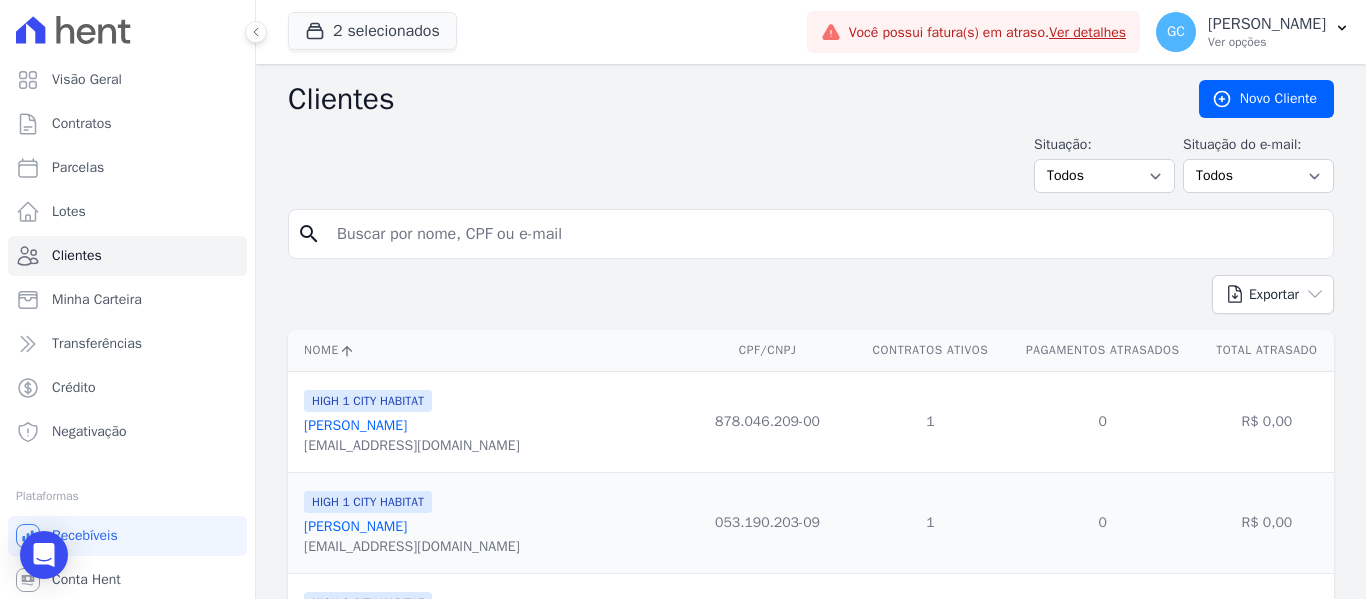 click on "search" at bounding box center [811, 234] 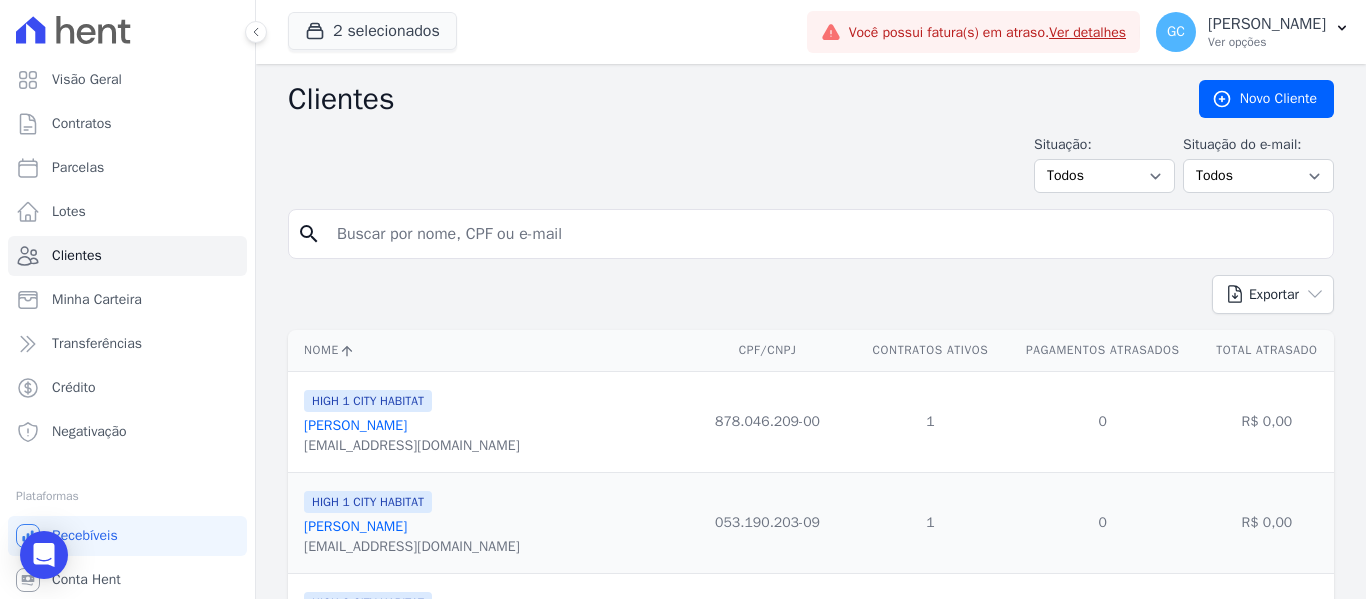 drag, startPoint x: 461, startPoint y: 218, endPoint x: 455, endPoint y: 232, distance: 15.231546 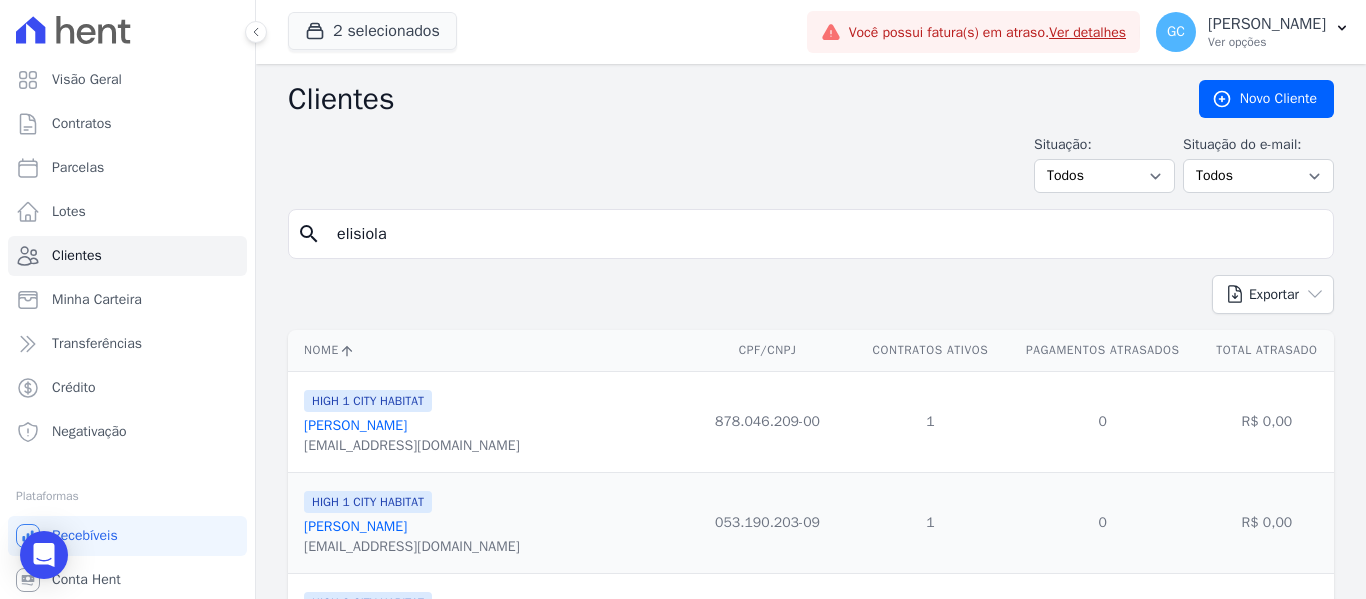 type on "elisiola" 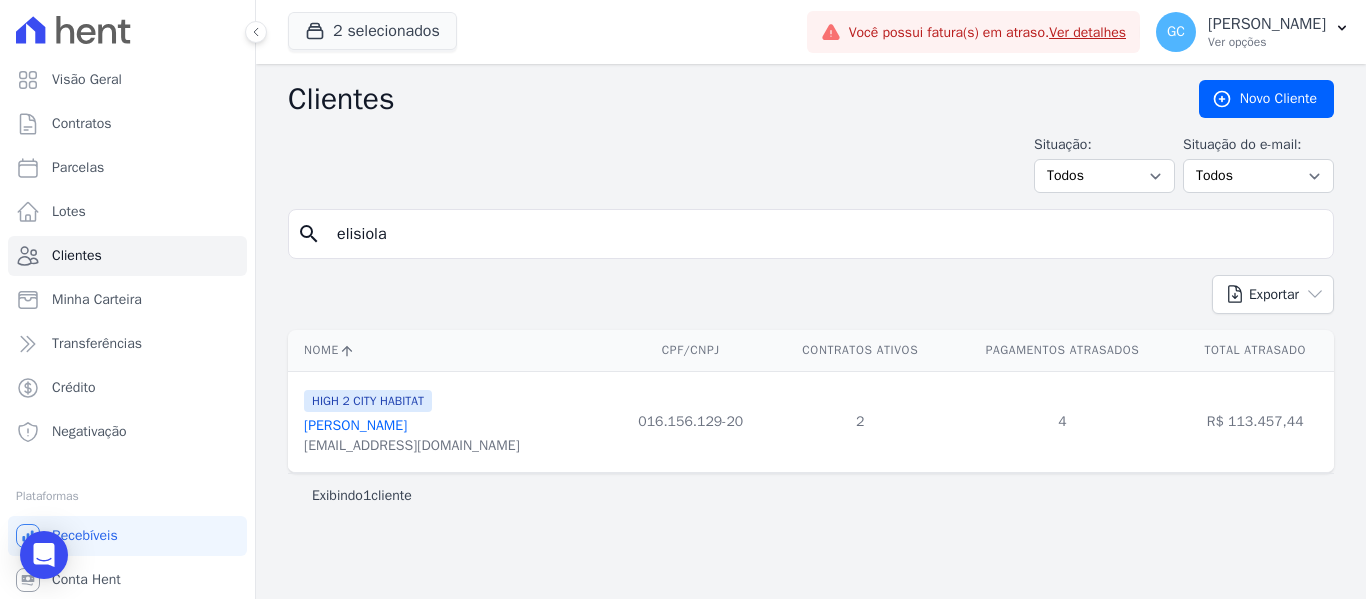 click on "[PERSON_NAME]" at bounding box center (355, 425) 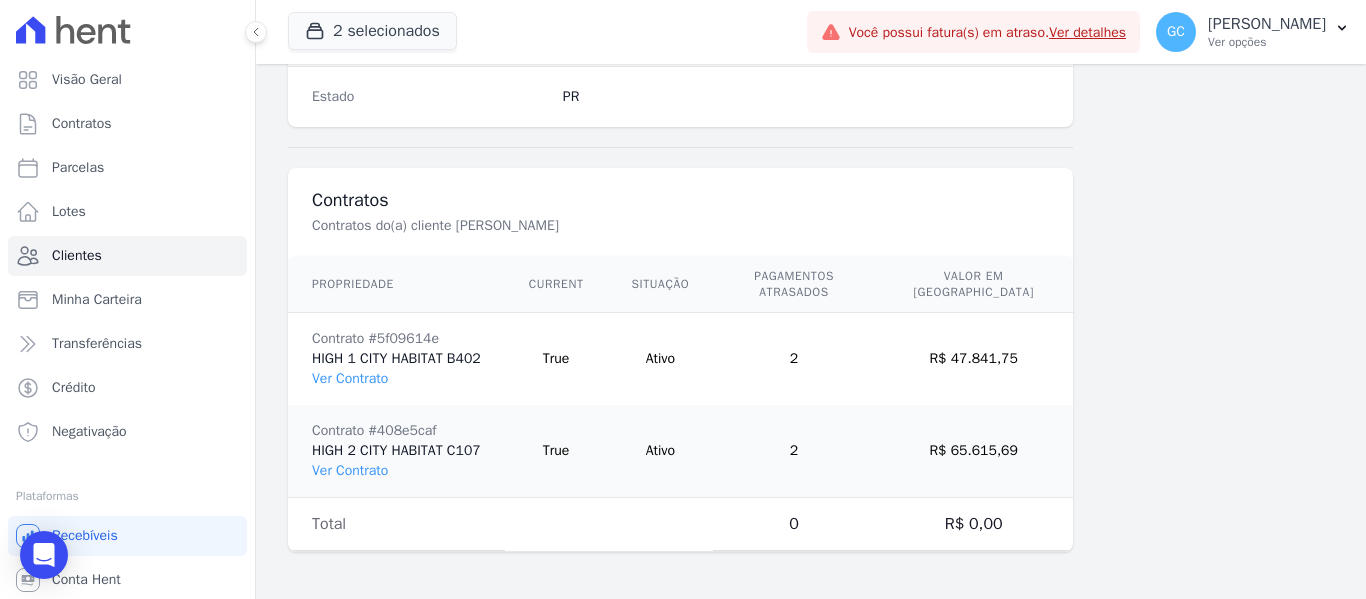 scroll, scrollTop: 1380, scrollLeft: 0, axis: vertical 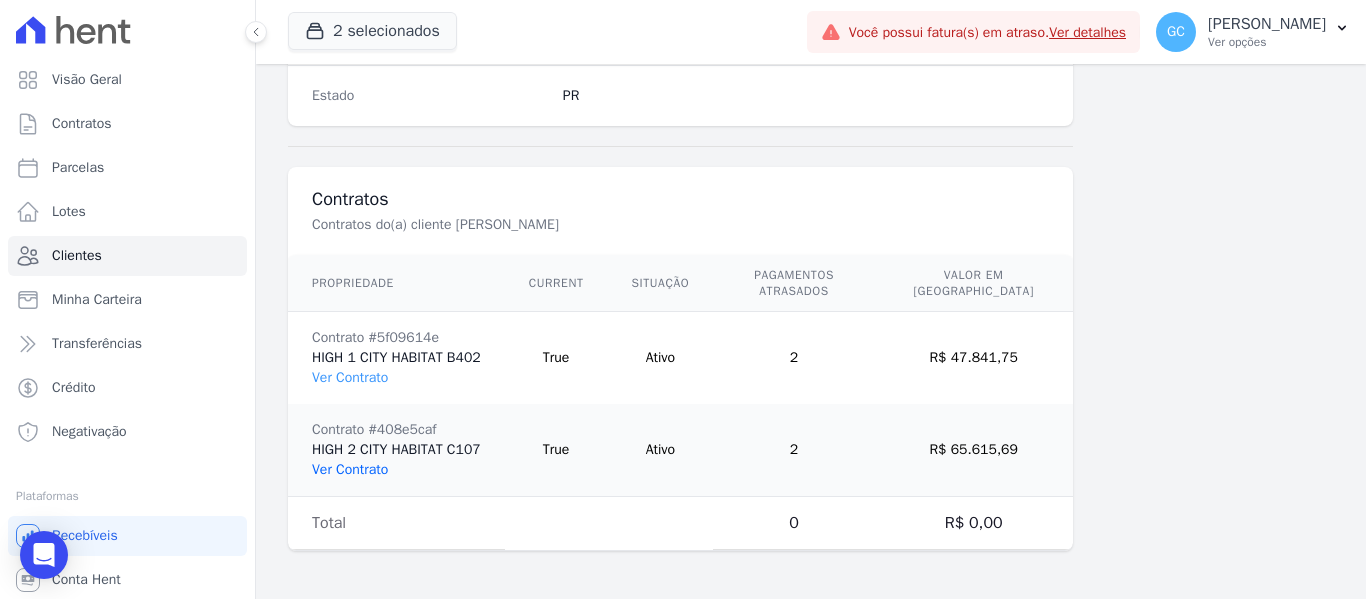 click on "Ver Contrato" at bounding box center [350, 469] 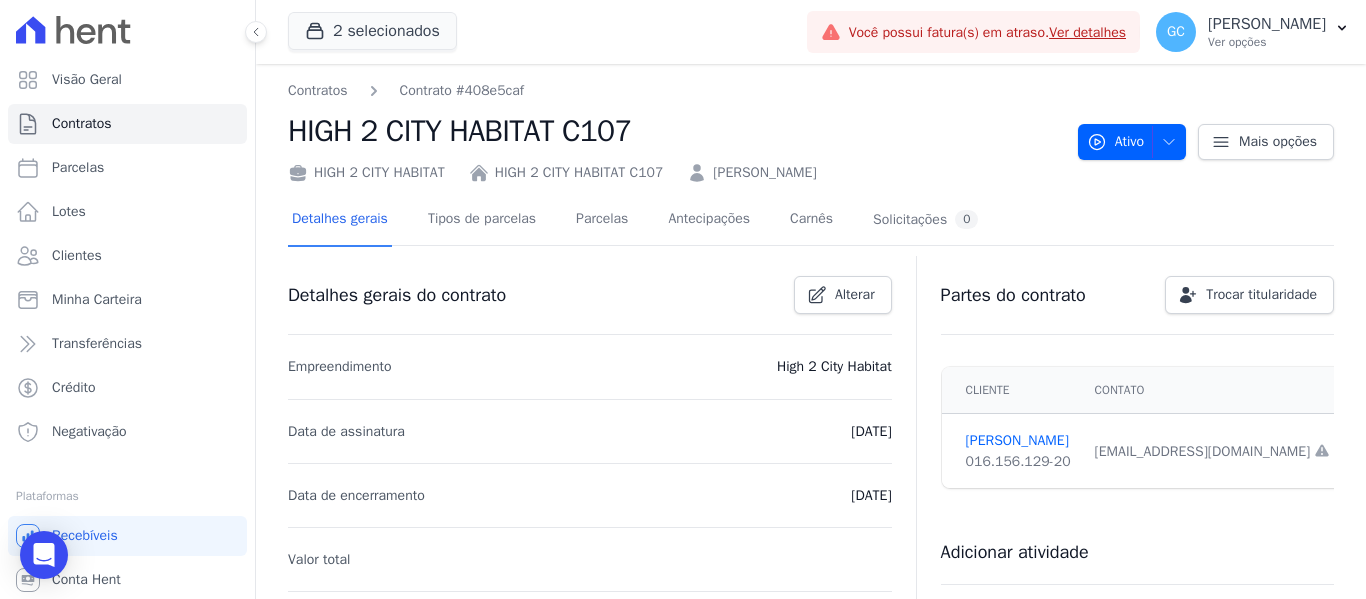 scroll, scrollTop: 100, scrollLeft: 0, axis: vertical 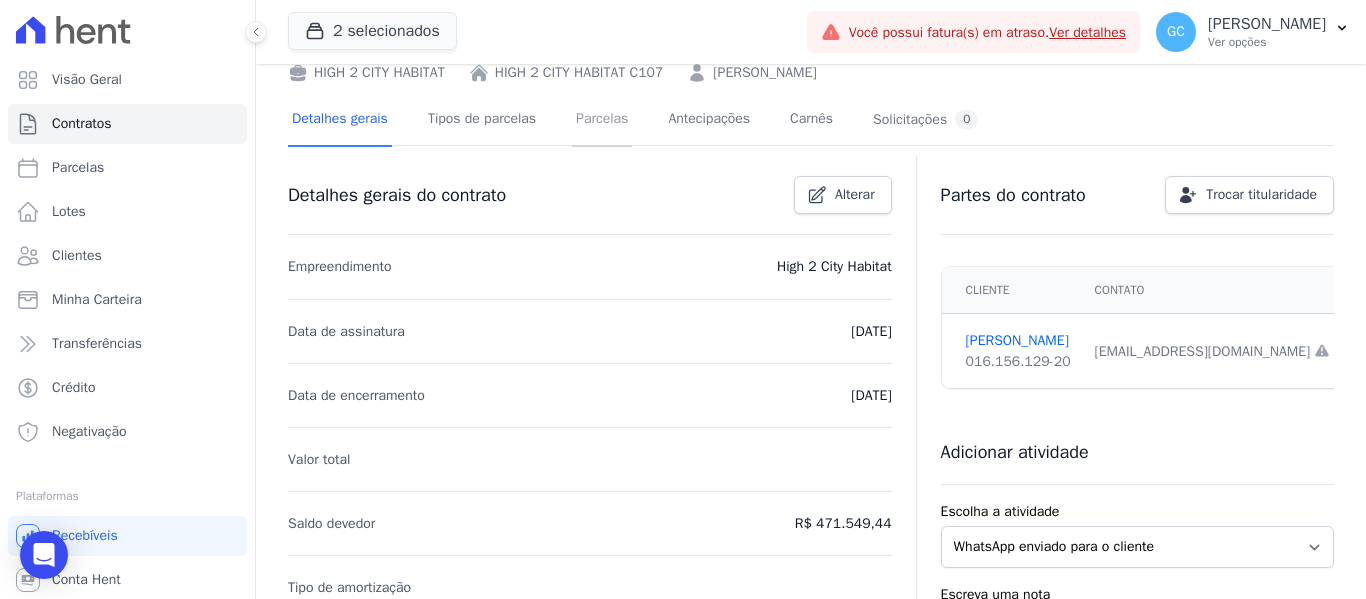 click on "Parcelas" at bounding box center [602, 120] 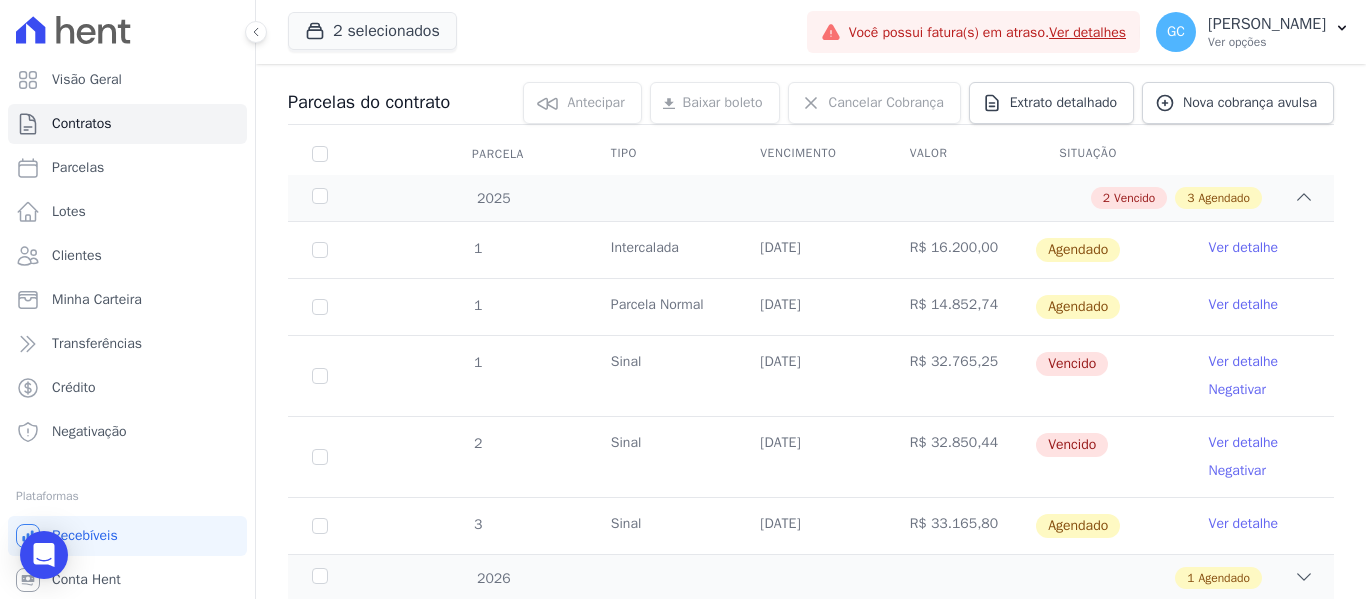 scroll, scrollTop: 262, scrollLeft: 0, axis: vertical 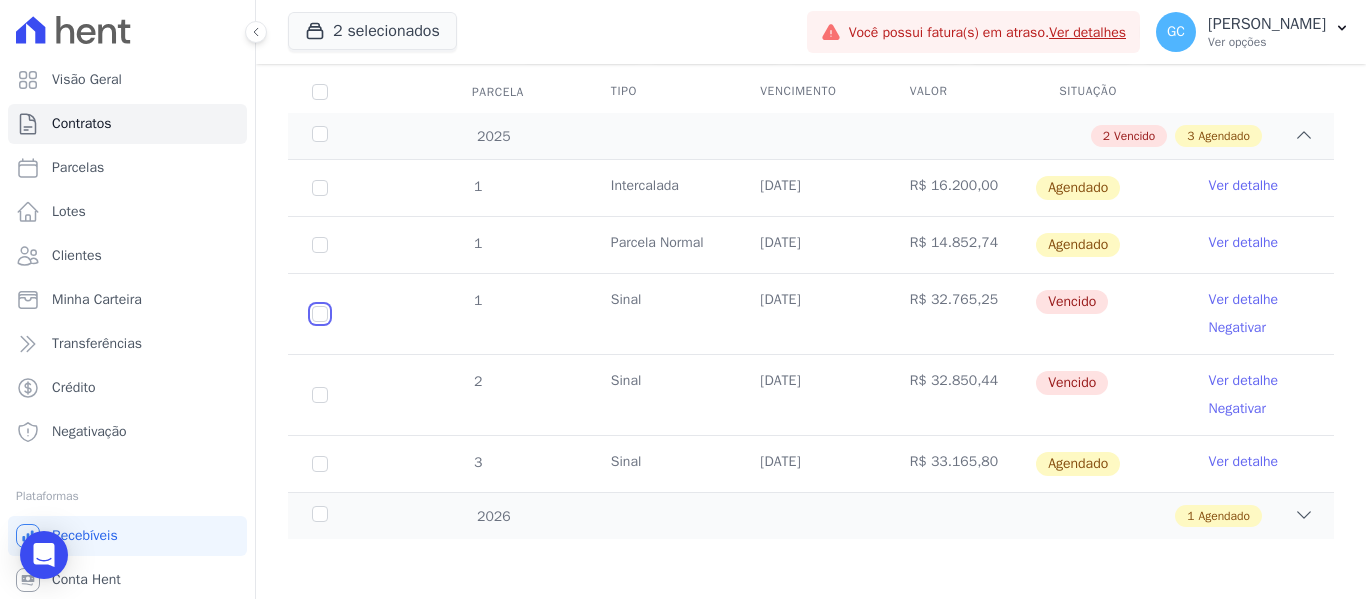 click at bounding box center (320, 314) 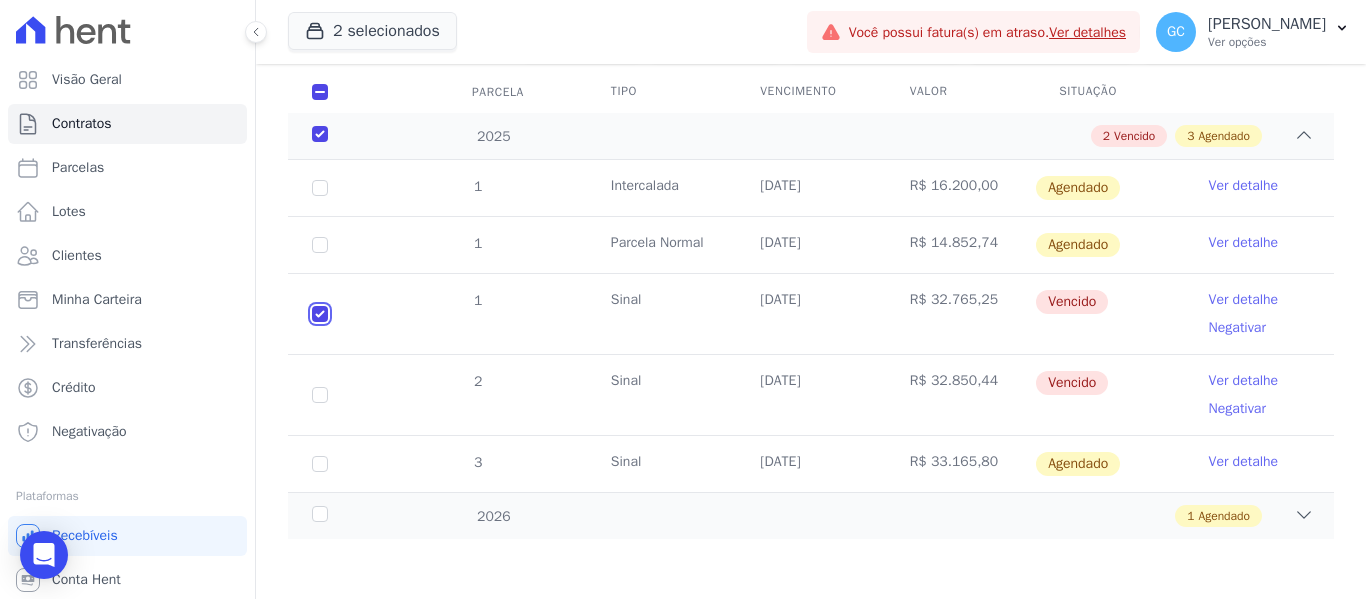 checkbox on "true" 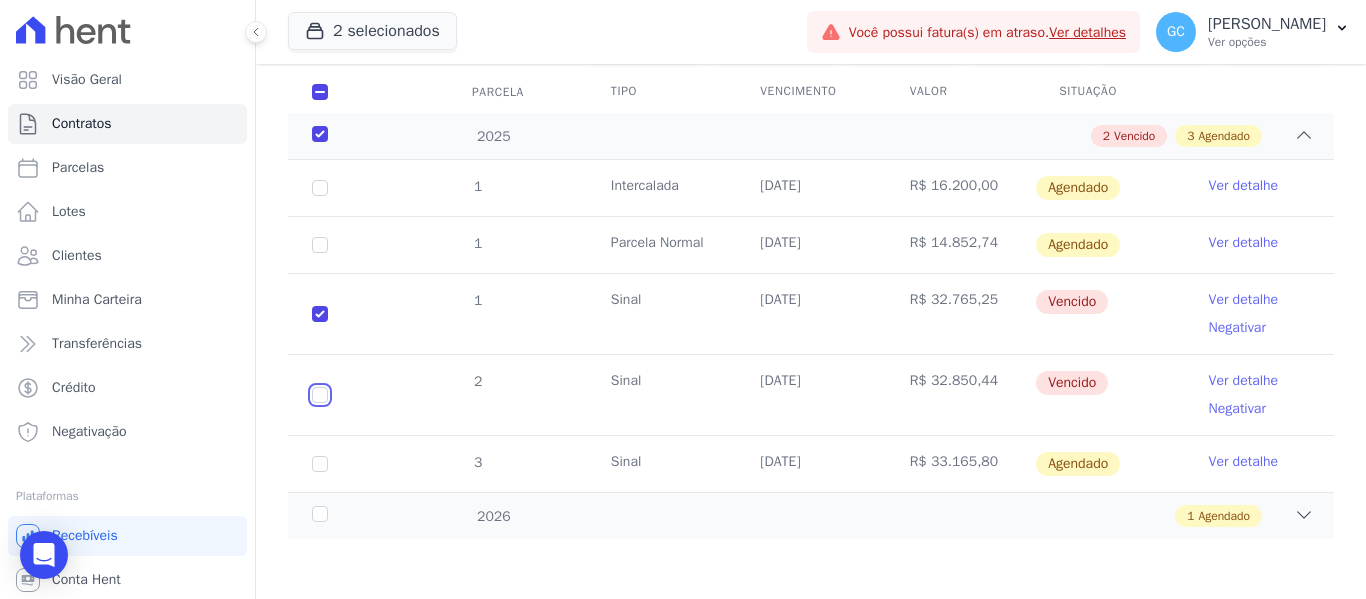 click at bounding box center [320, 314] 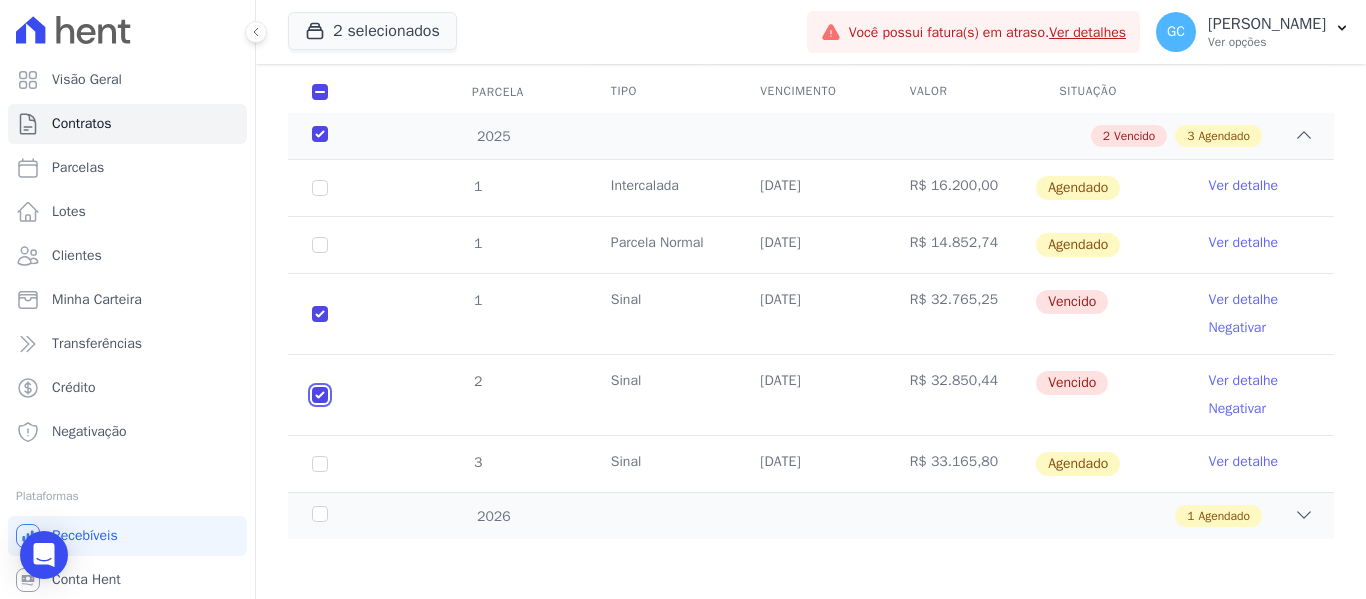 checkbox on "true" 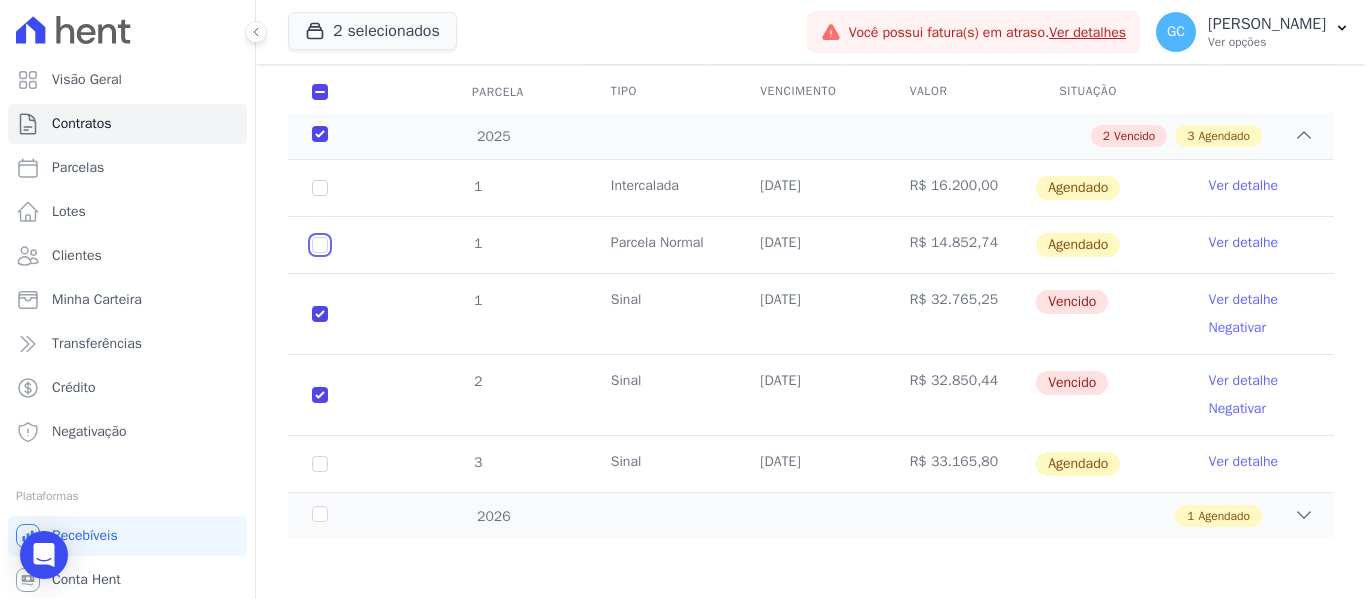 click at bounding box center (320, 188) 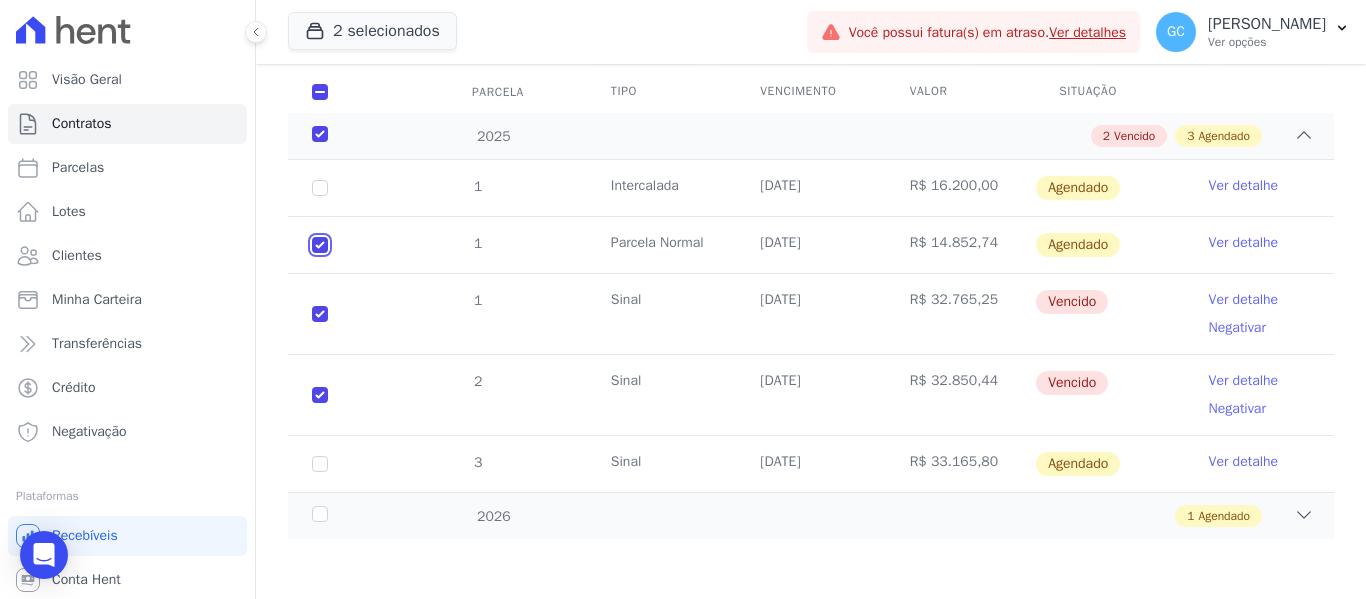 checkbox on "true" 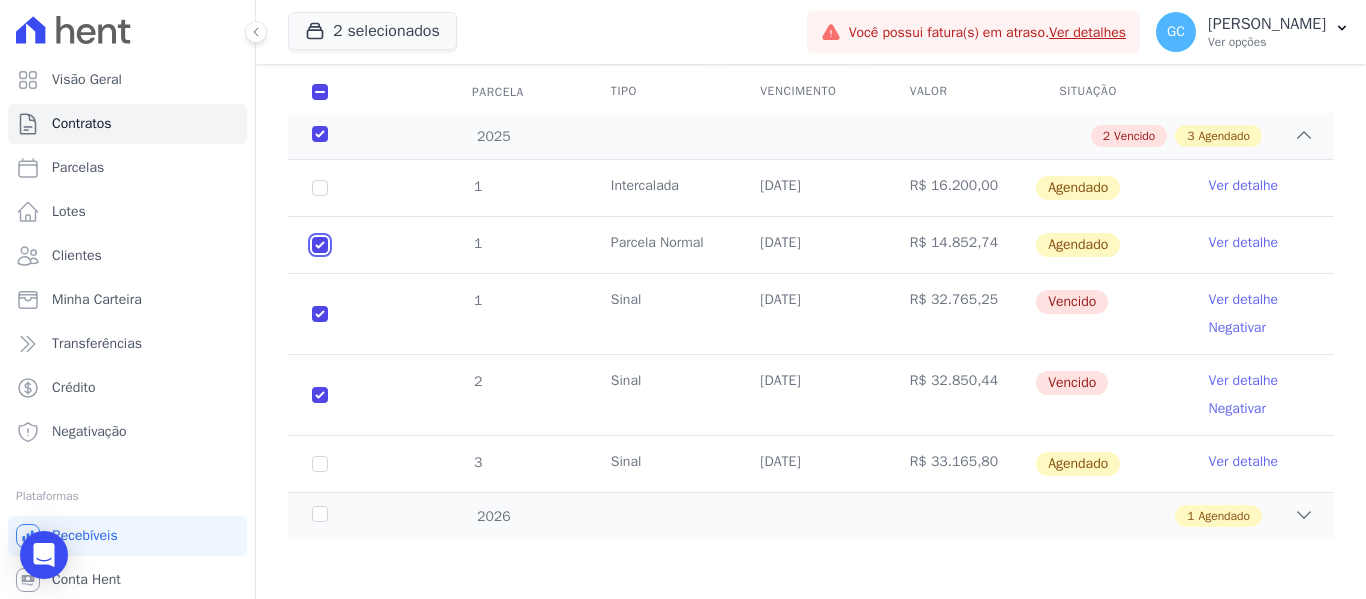 scroll, scrollTop: 278, scrollLeft: 0, axis: vertical 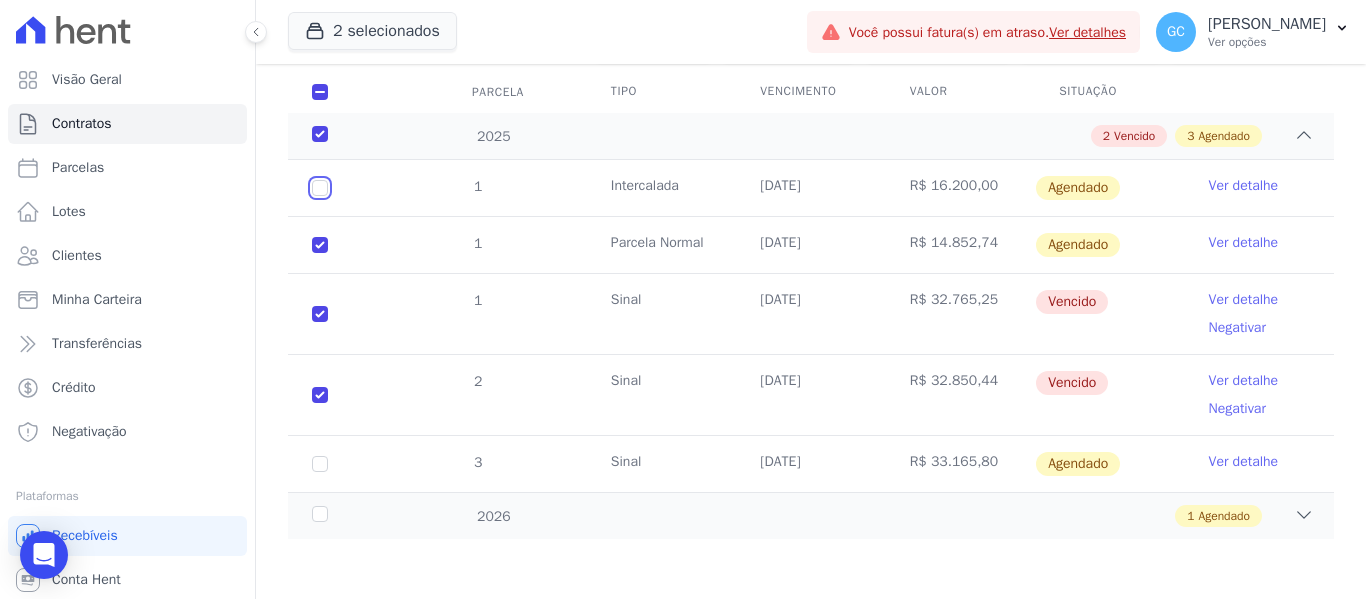 click at bounding box center (320, 188) 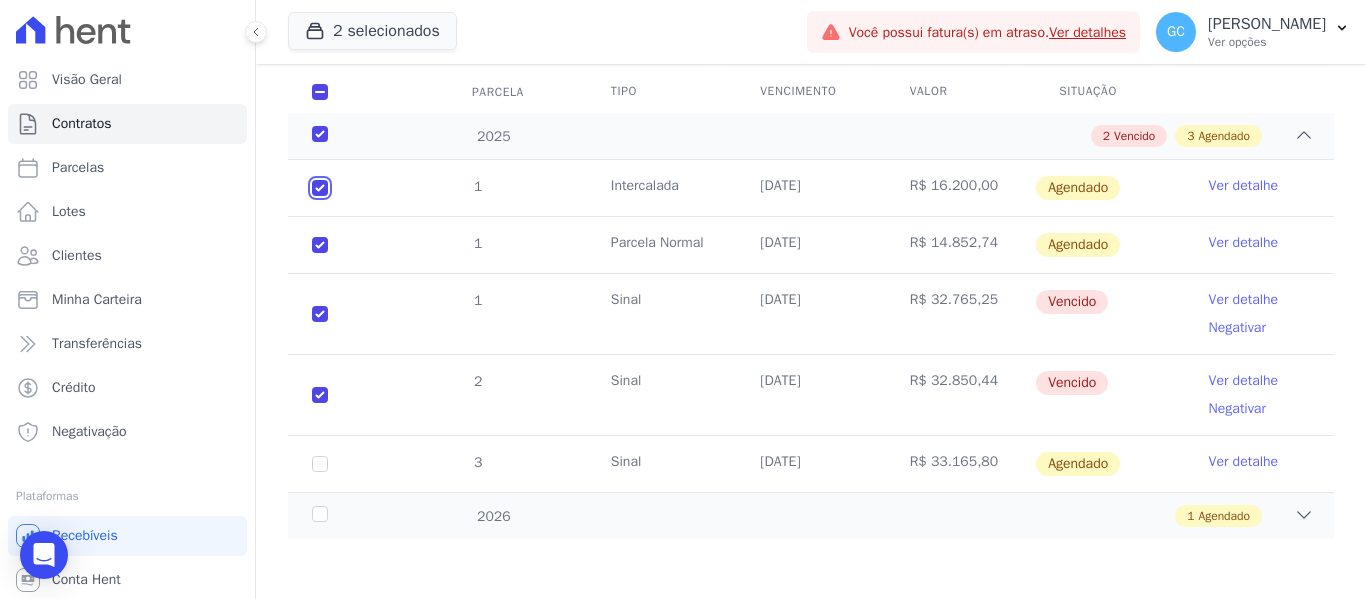 checkbox on "true" 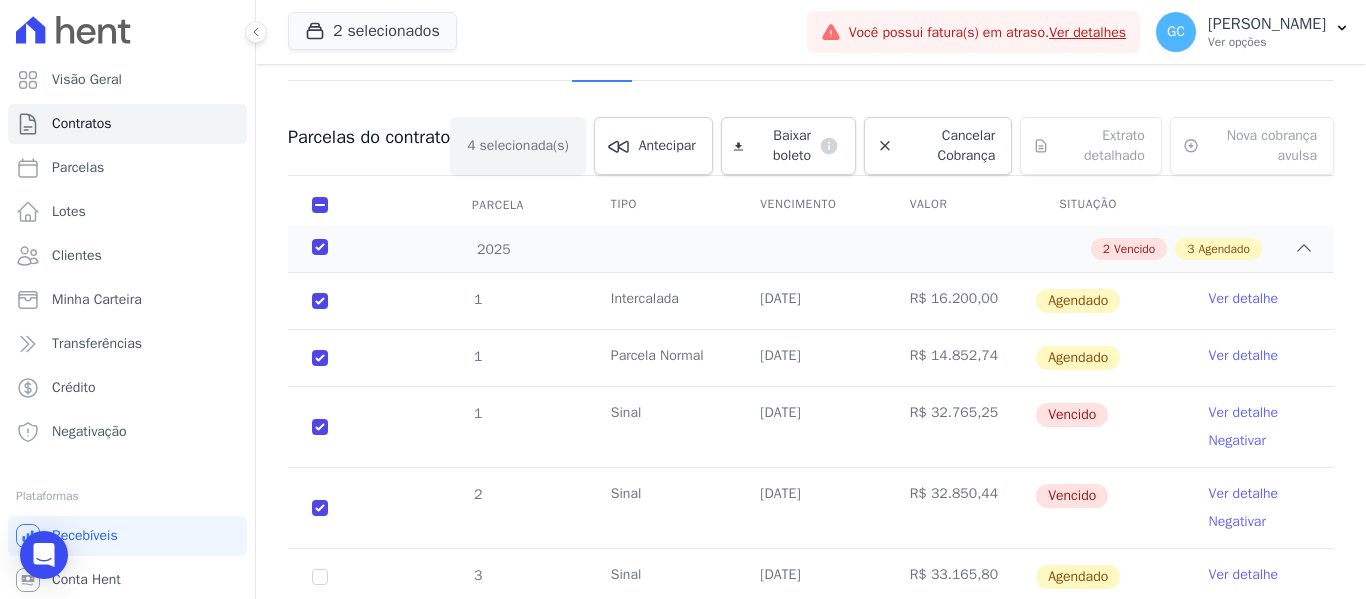 scroll, scrollTop: 200, scrollLeft: 0, axis: vertical 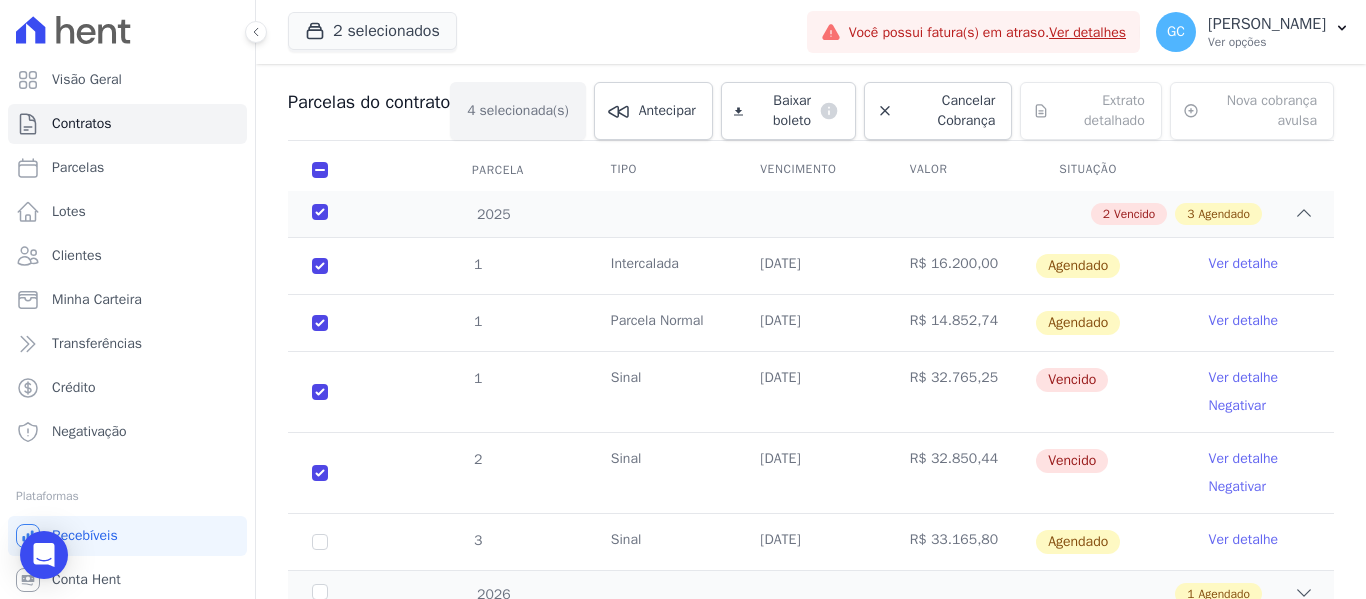 click on "Ver detalhe" at bounding box center [1244, 459] 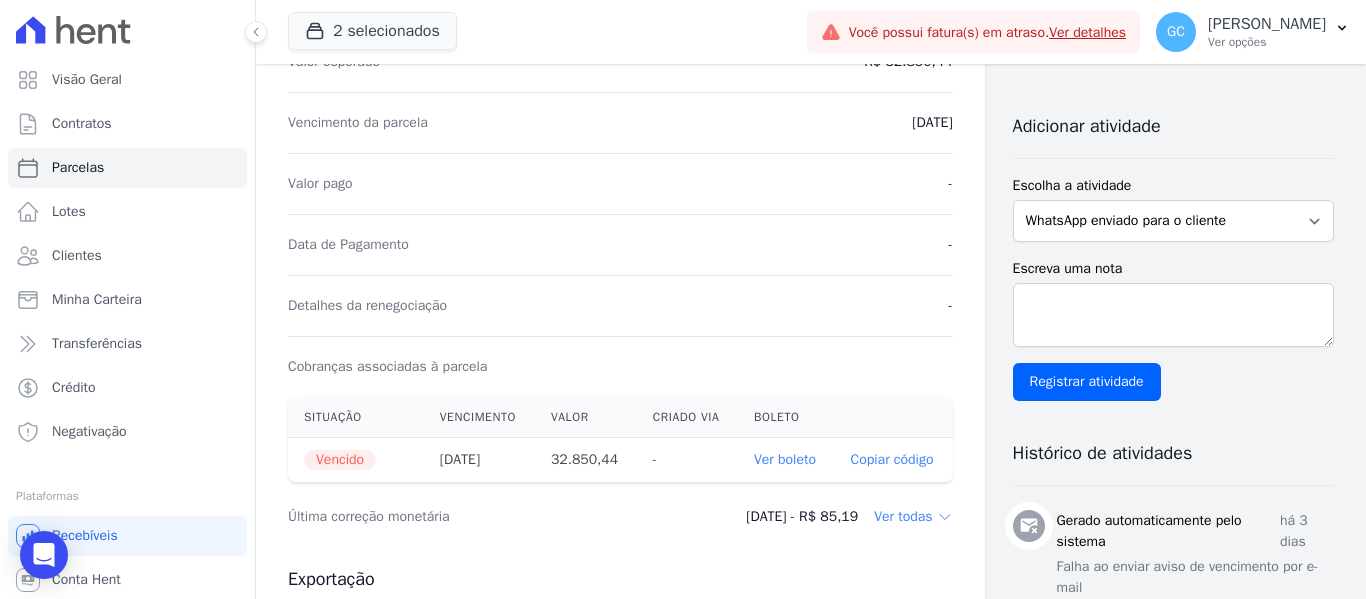 scroll, scrollTop: 500, scrollLeft: 0, axis: vertical 